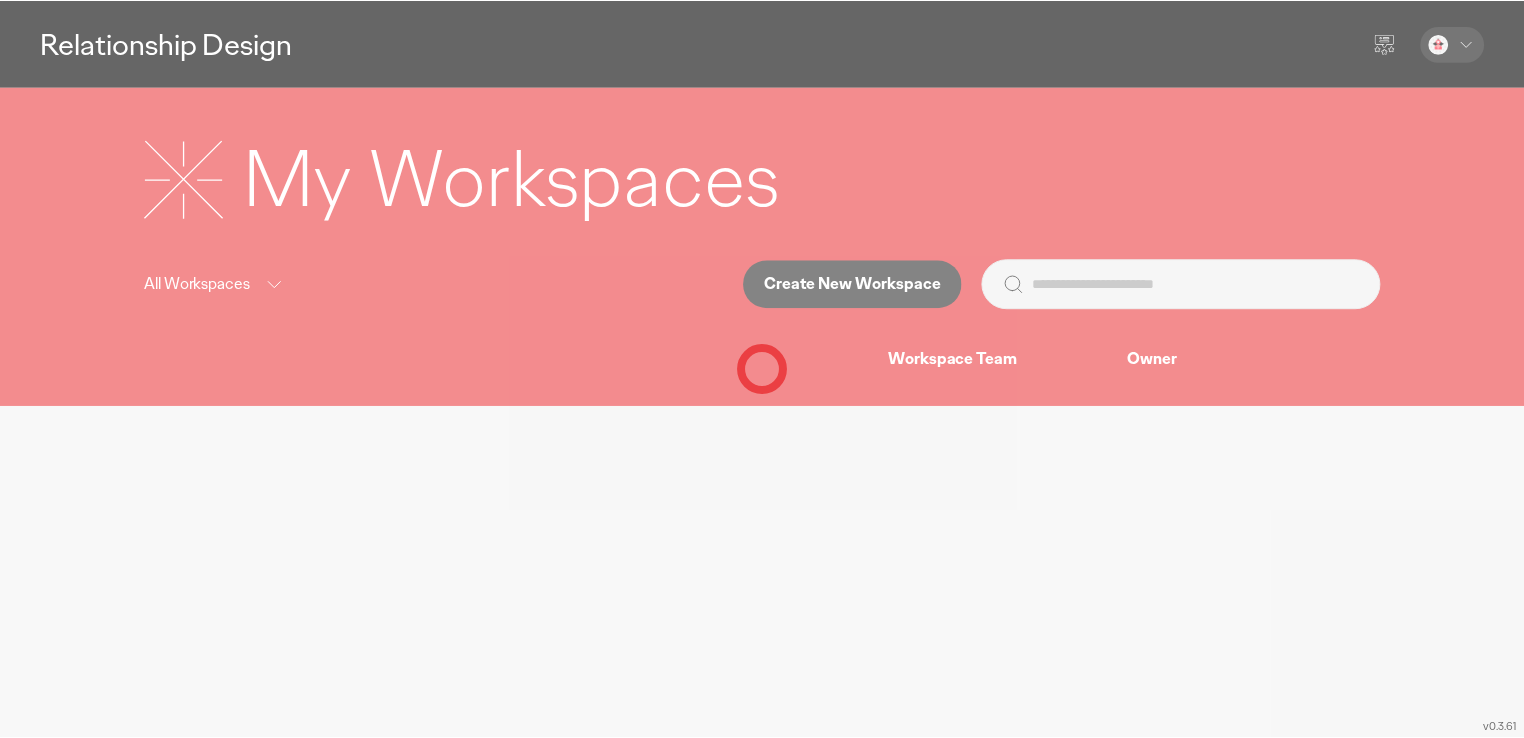 scroll, scrollTop: 0, scrollLeft: 0, axis: both 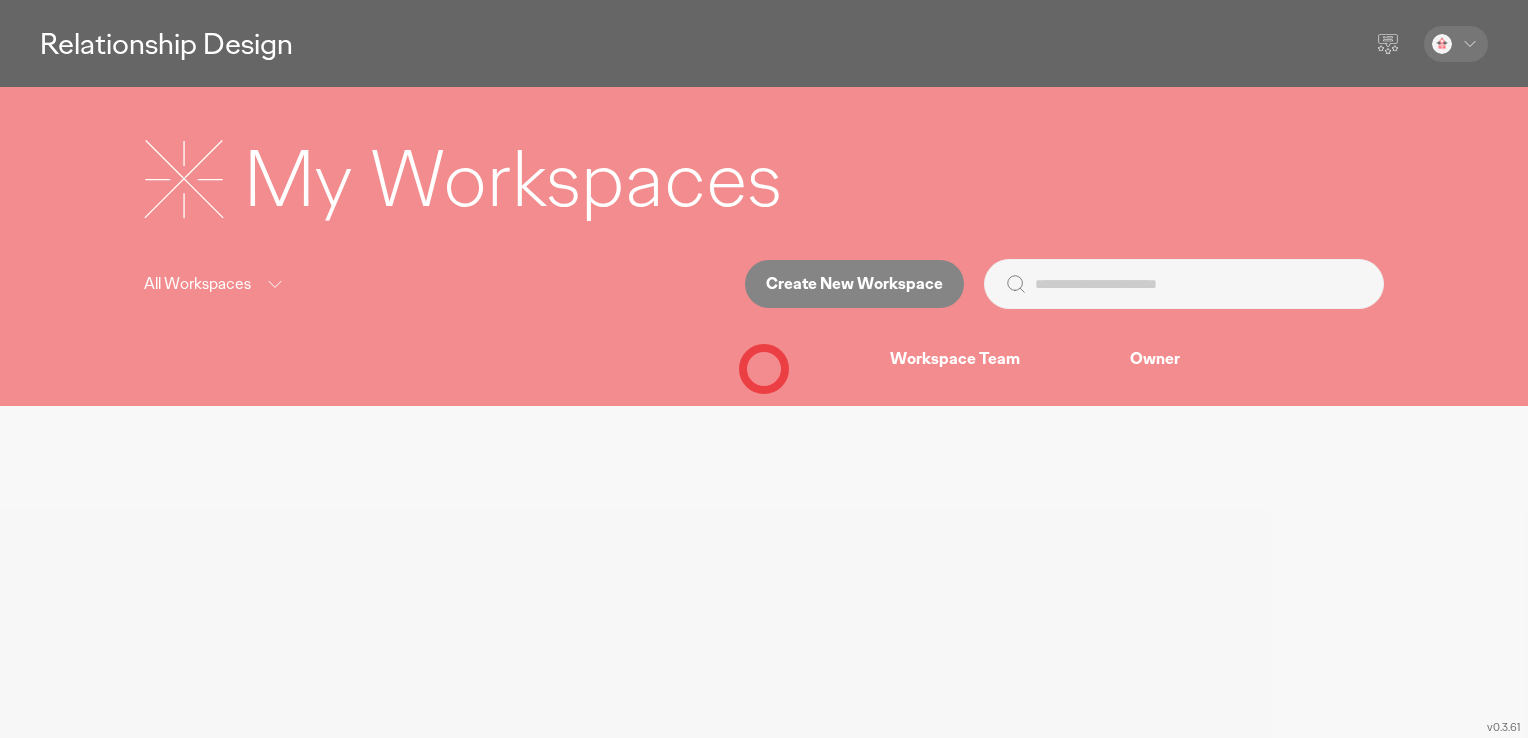 drag, startPoint x: 289, startPoint y: 497, endPoint x: 285, endPoint y: 469, distance: 28.284271 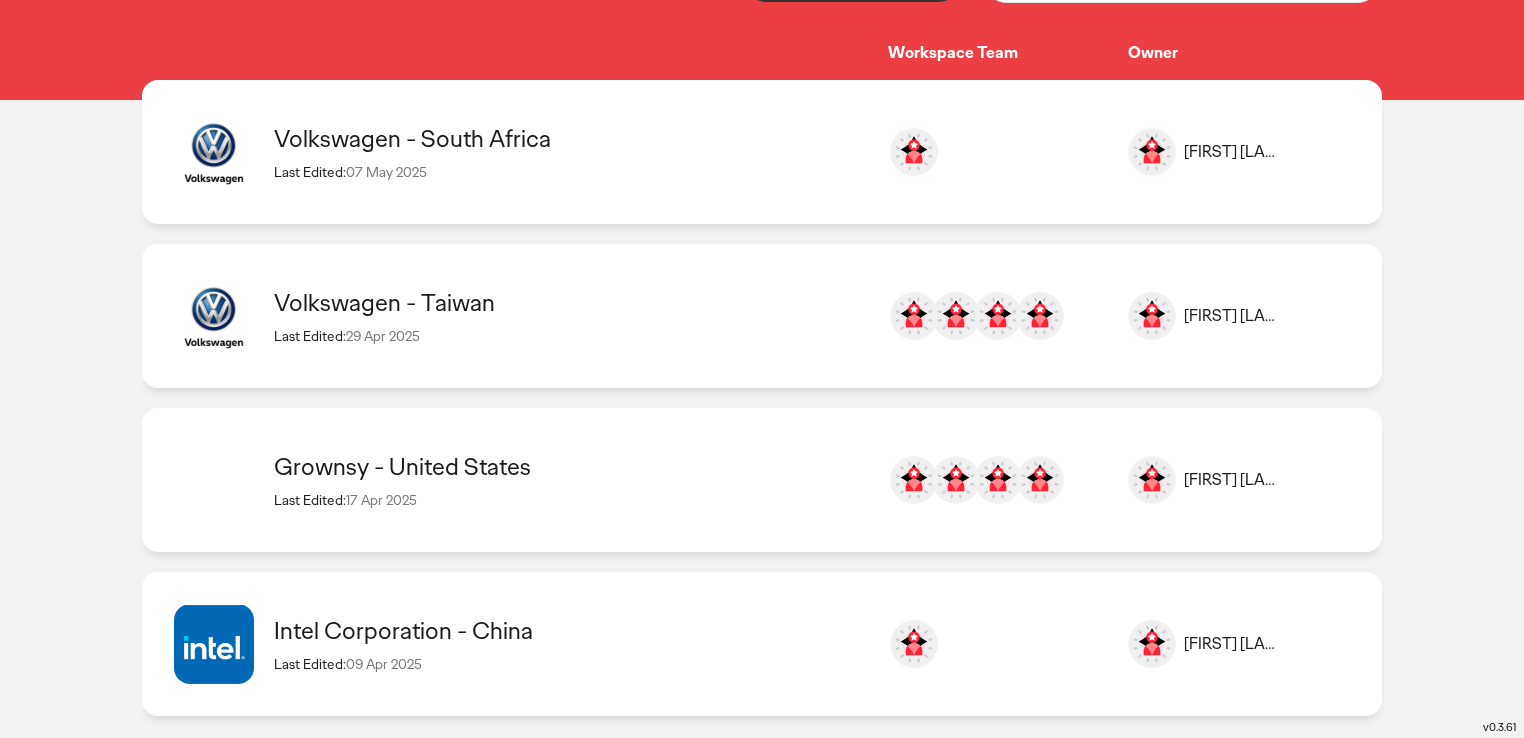 scroll, scrollTop: 323, scrollLeft: 0, axis: vertical 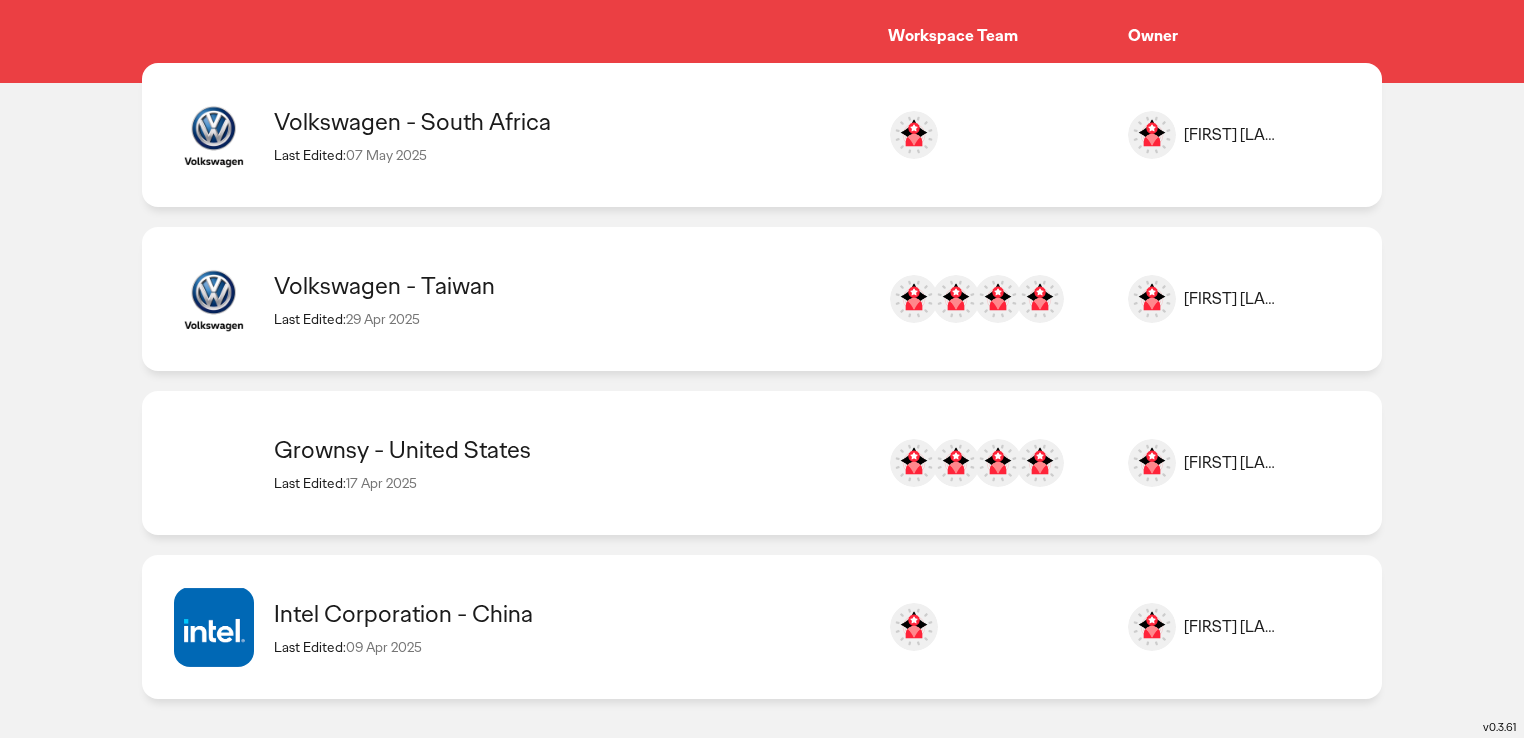 click on "Grownsy - United States" at bounding box center [571, 449] 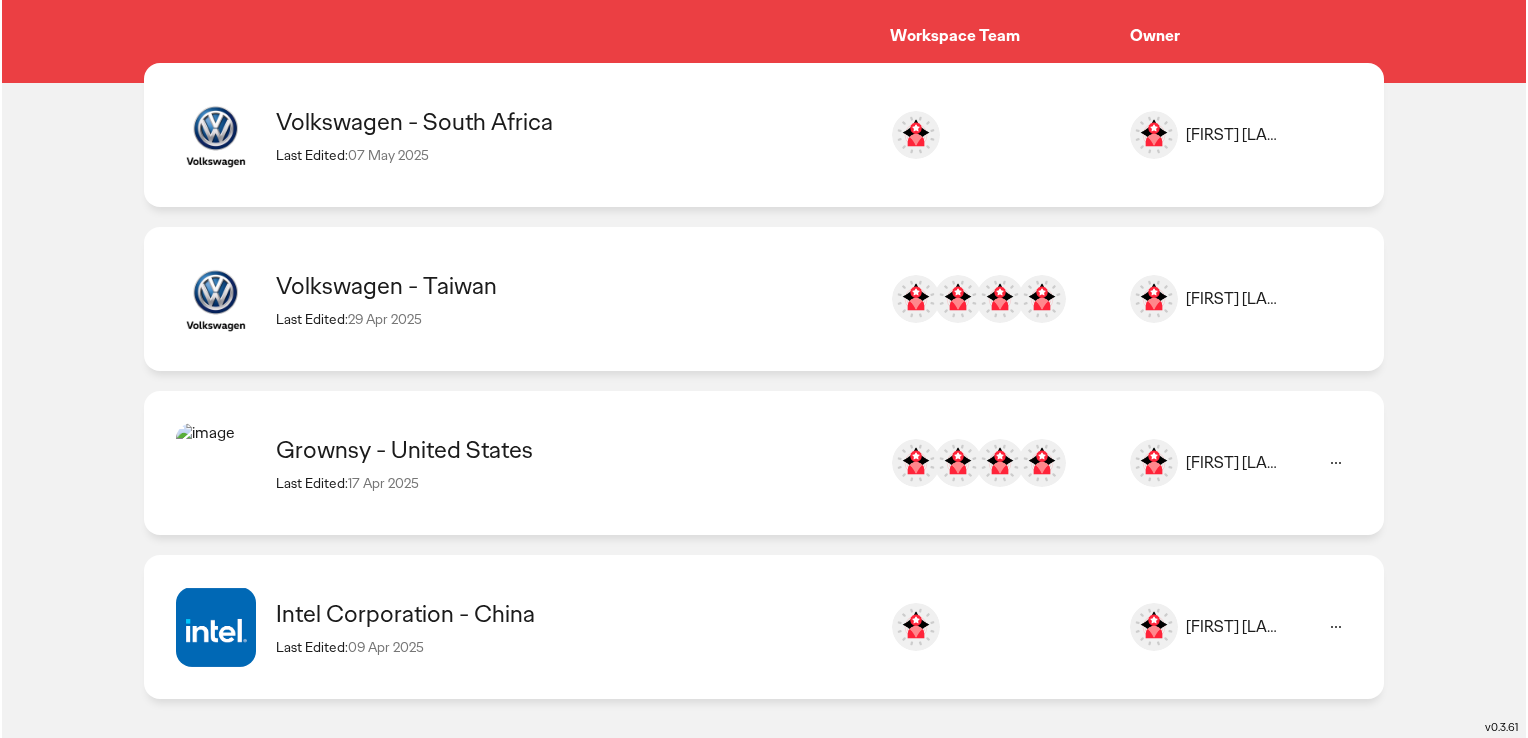 scroll, scrollTop: 0, scrollLeft: 0, axis: both 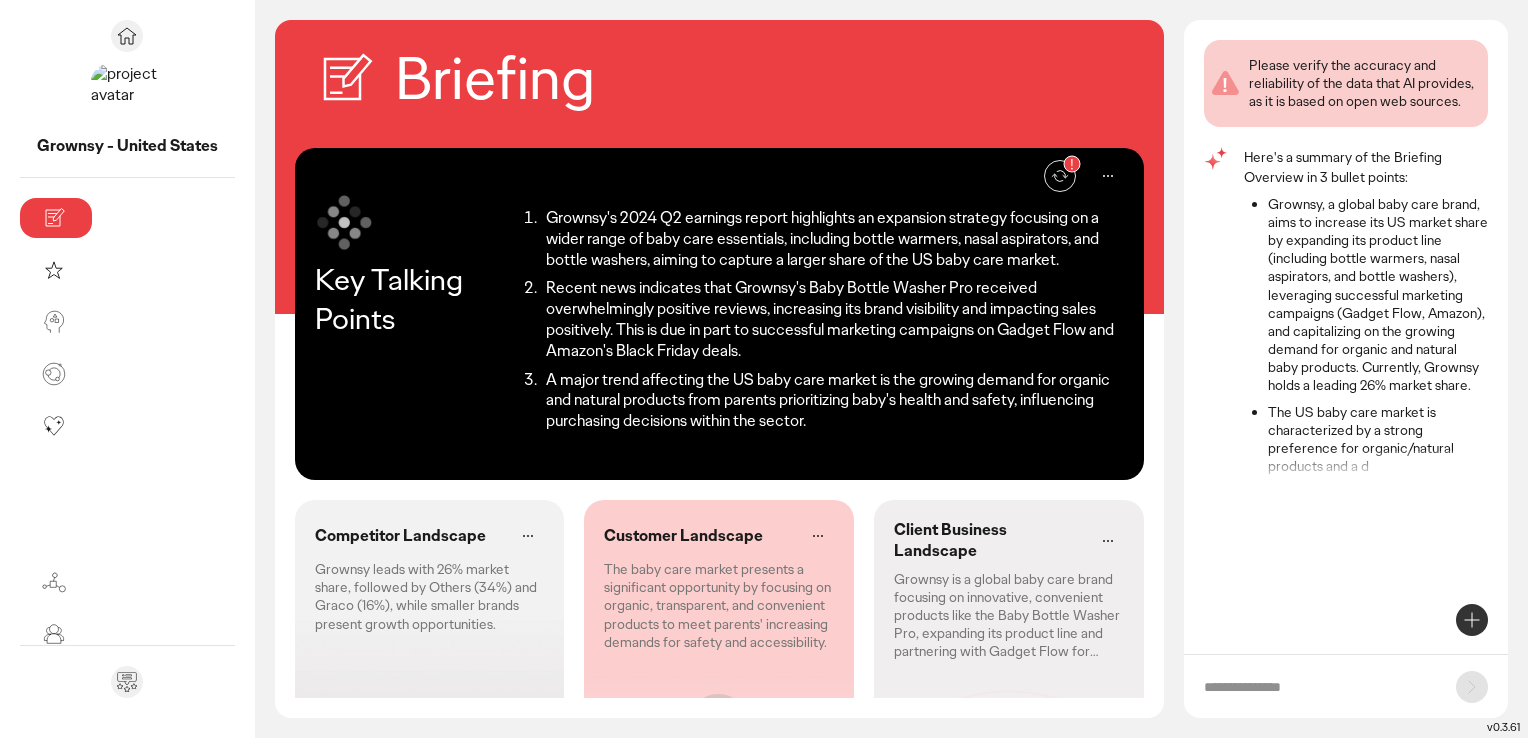 drag, startPoint x: 1480, startPoint y: 518, endPoint x: 939, endPoint y: 366, distance: 561.9475 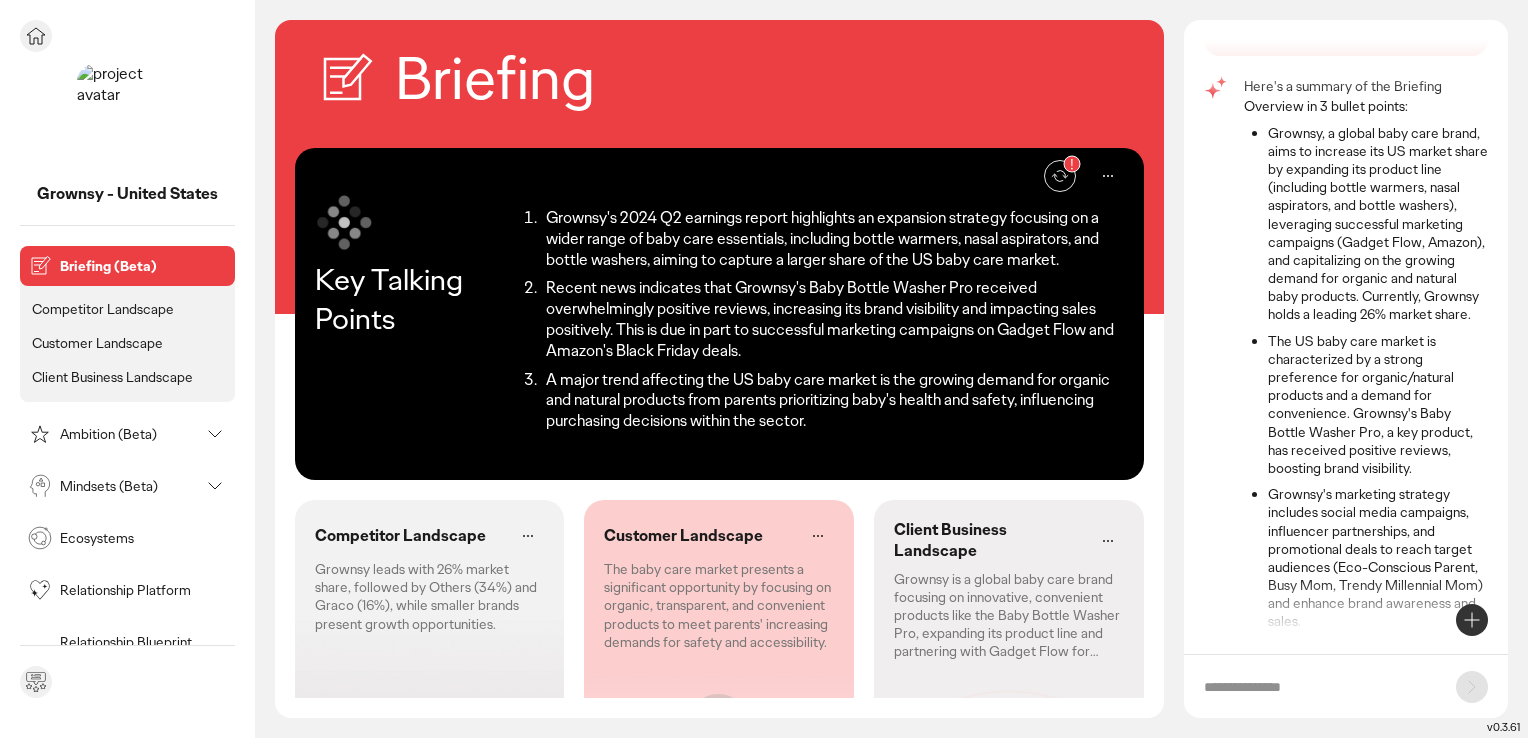 scroll, scrollTop: 100, scrollLeft: 0, axis: vertical 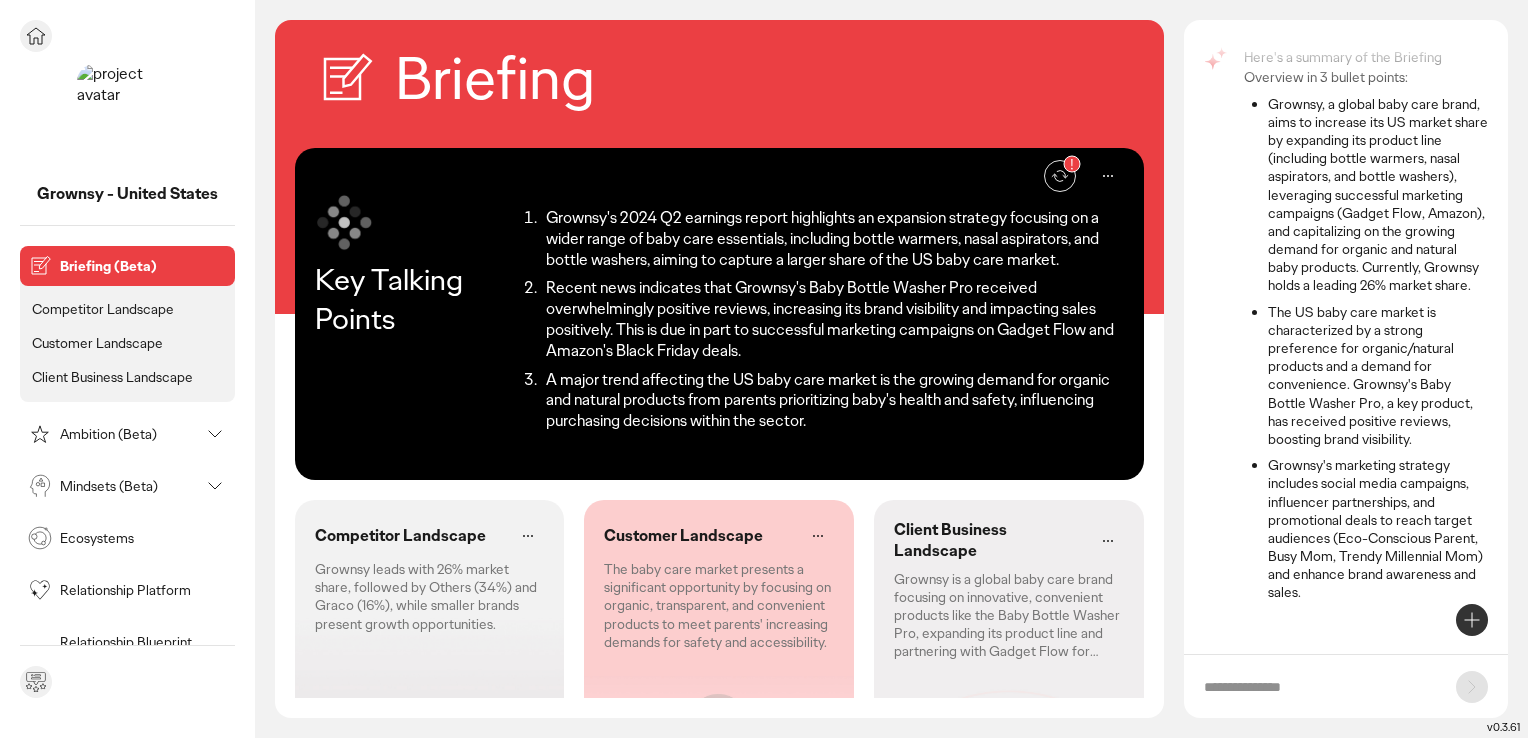 click on "Ambition (Beta)" at bounding box center [129, 434] 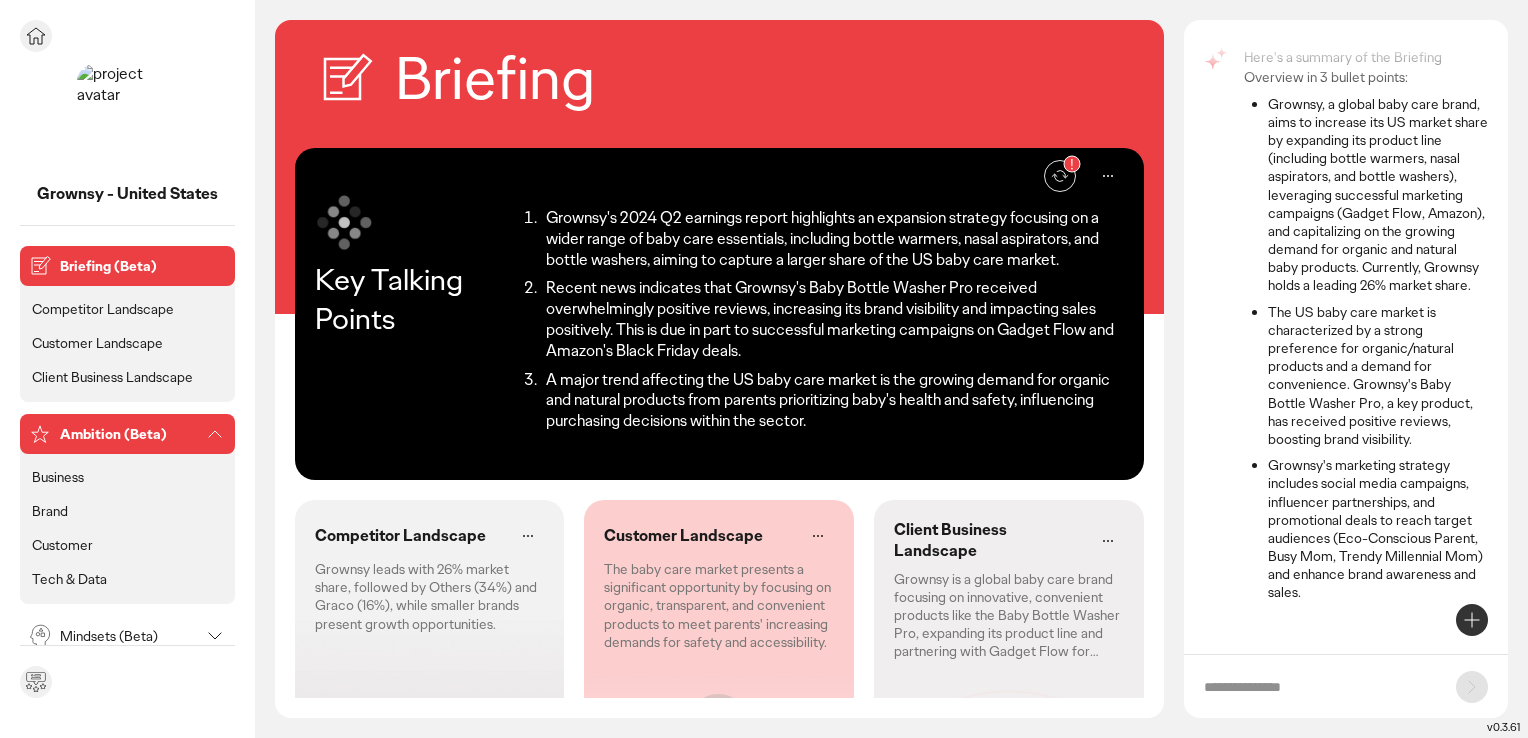 click on "Business" at bounding box center [58, 477] 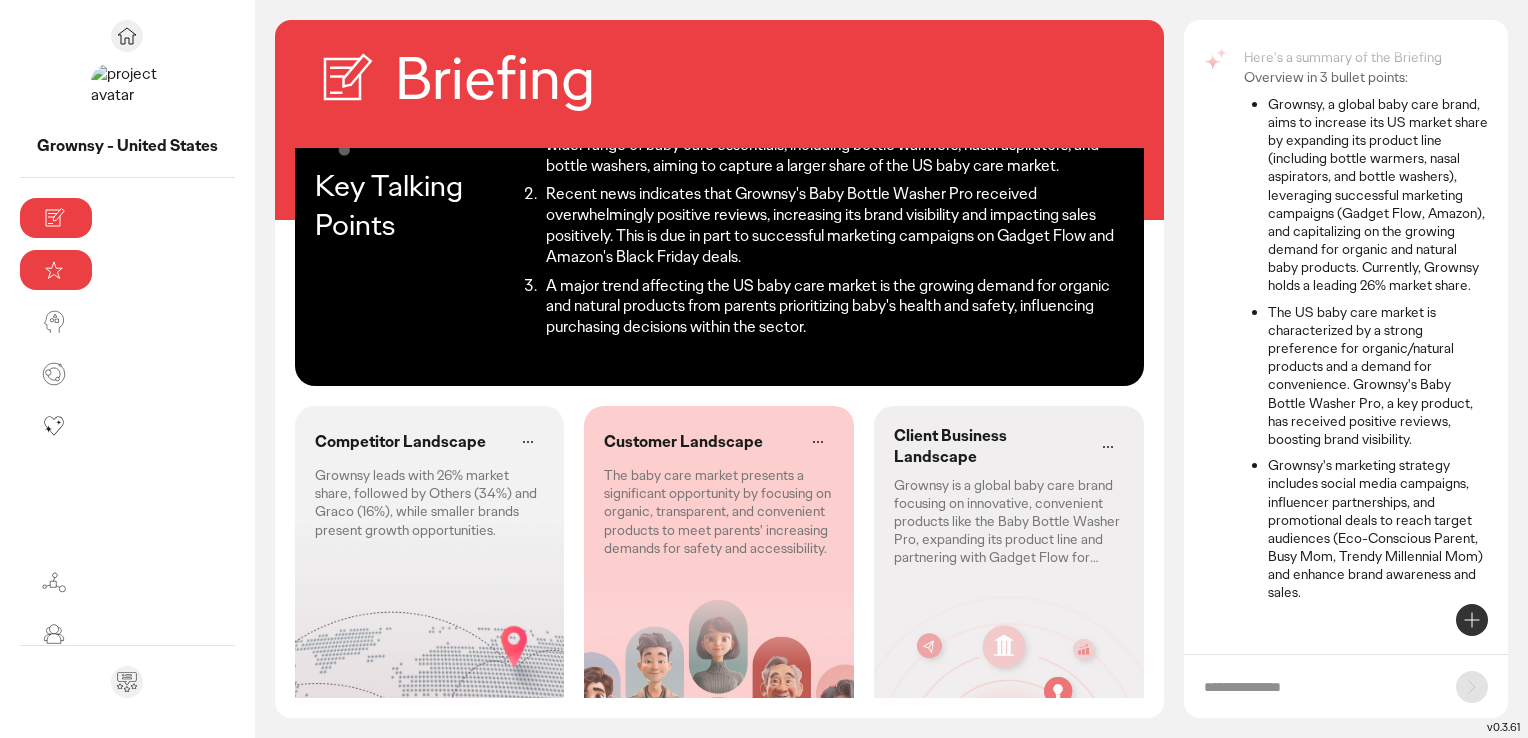 scroll, scrollTop: 160, scrollLeft: 0, axis: vertical 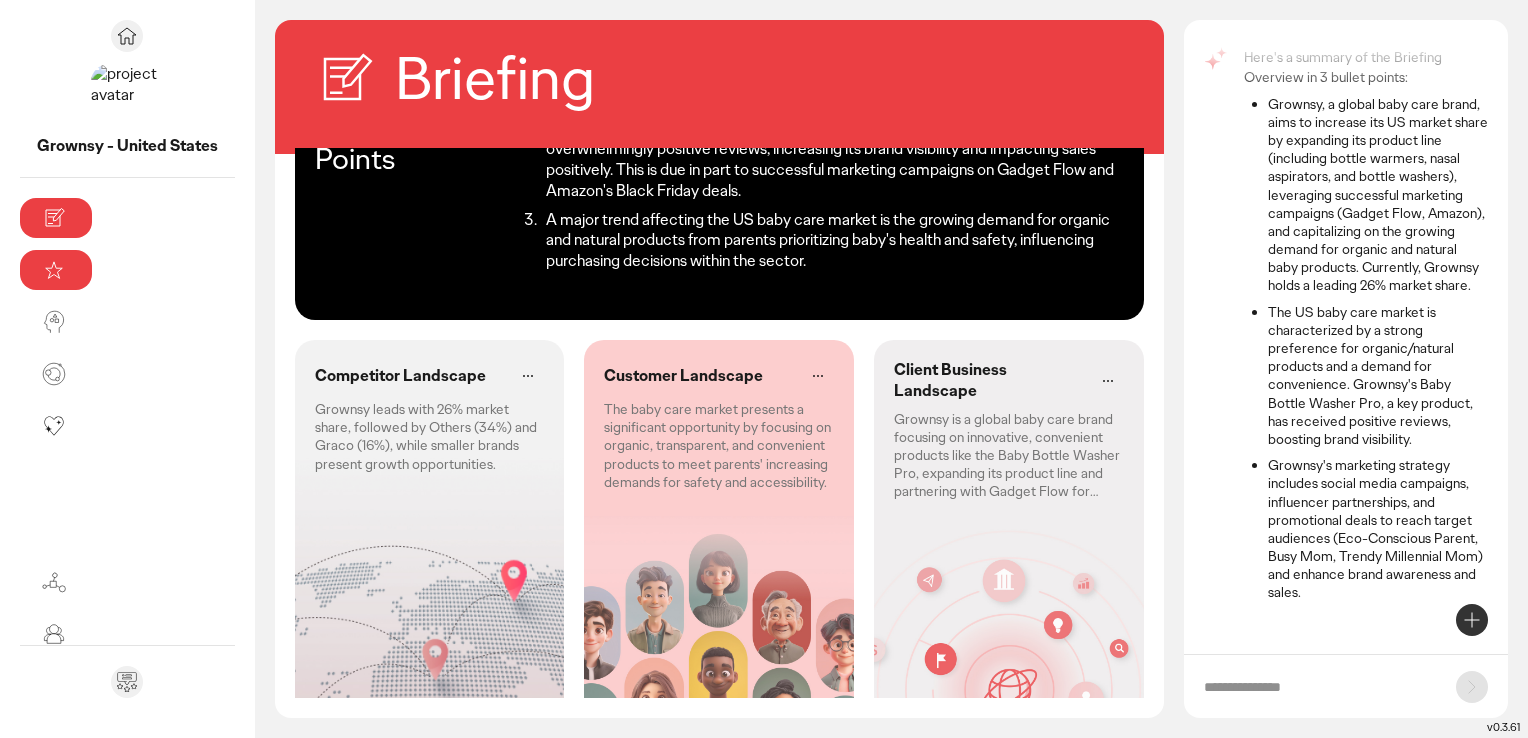 click on "The baby care market presents a significant opportunity by focusing on organic, transparent, and convenient products to meet parents' increasing demands for safety and accessibility." 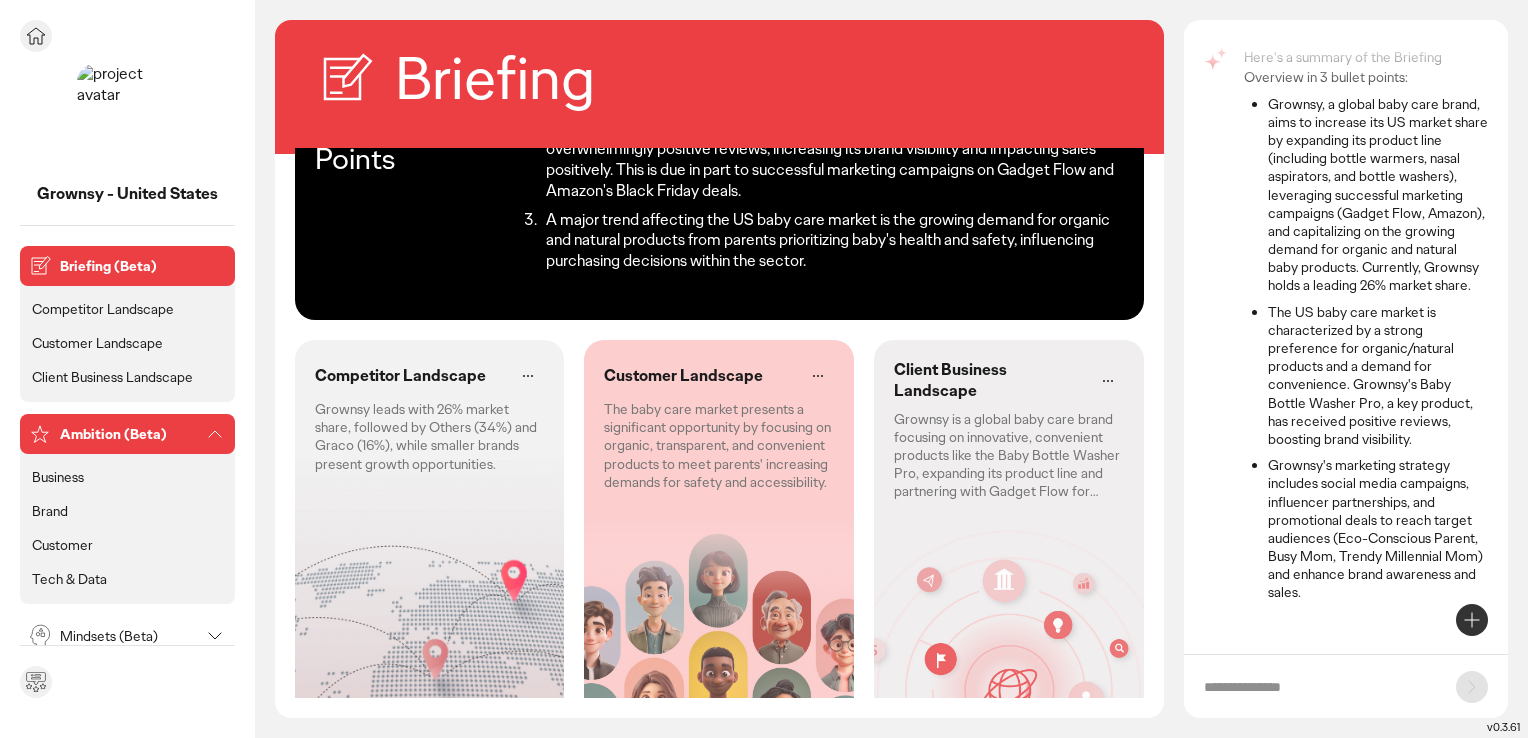click on "Business" at bounding box center [58, 477] 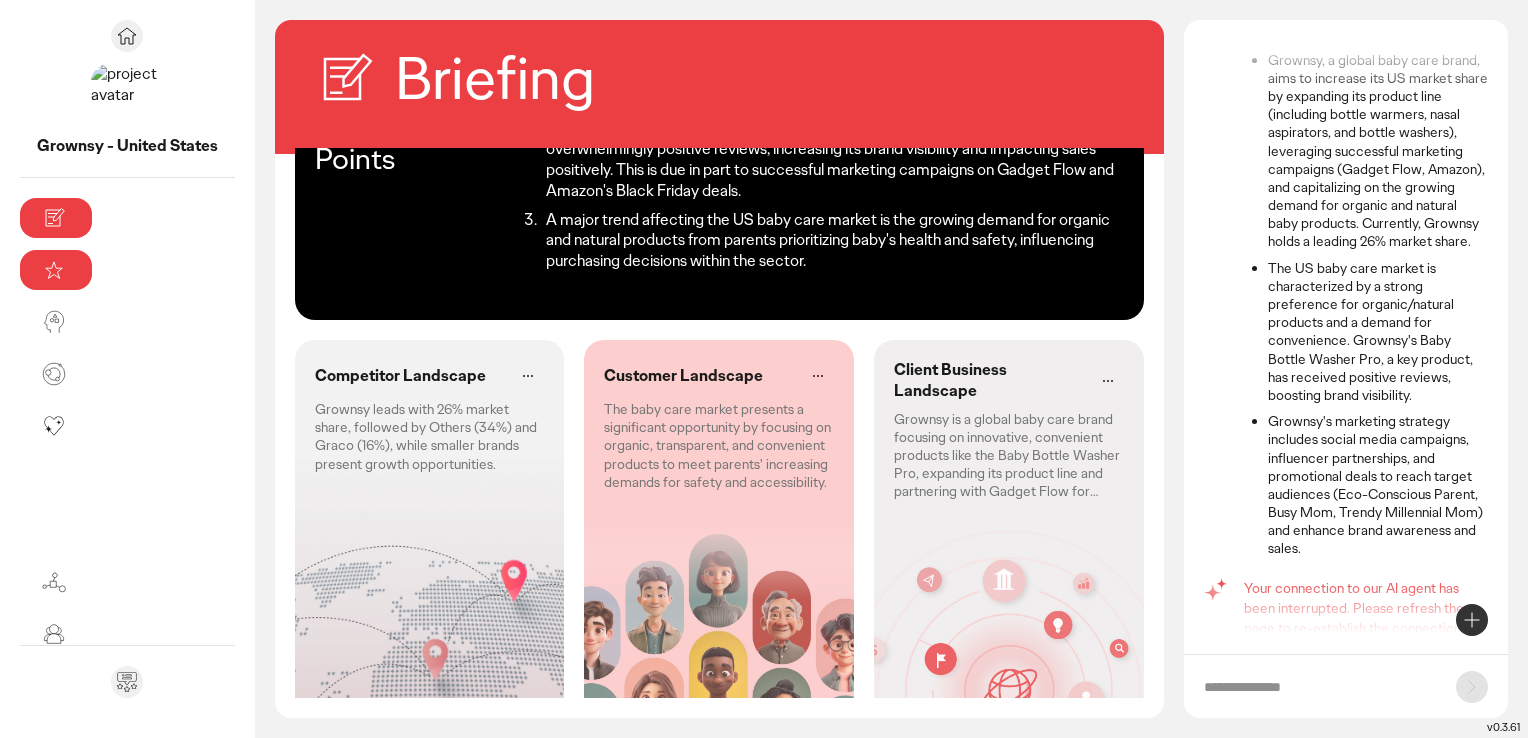 scroll, scrollTop: 180, scrollLeft: 0, axis: vertical 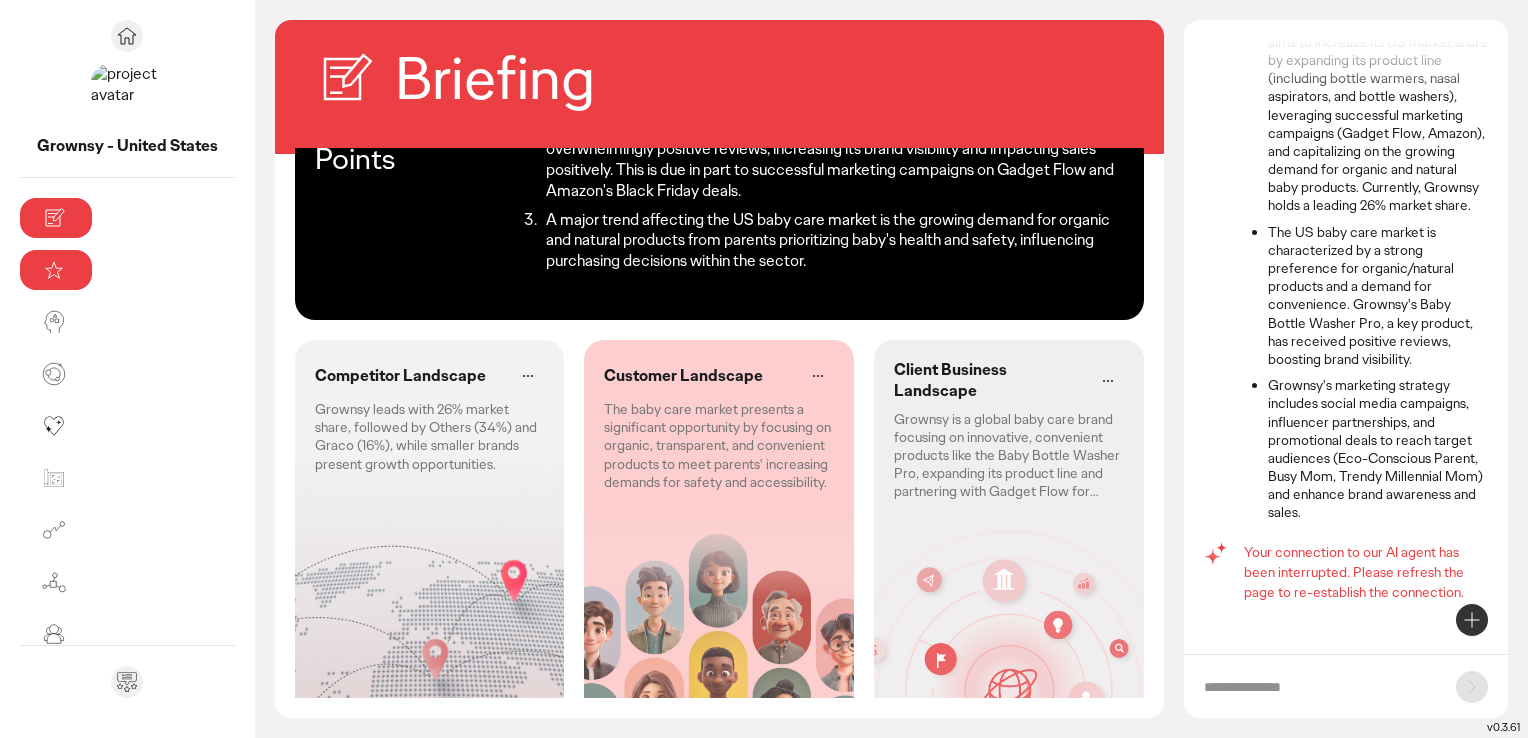 drag, startPoint x: 127, startPoint y: 412, endPoint x: 115, endPoint y: 466, distance: 55.31727 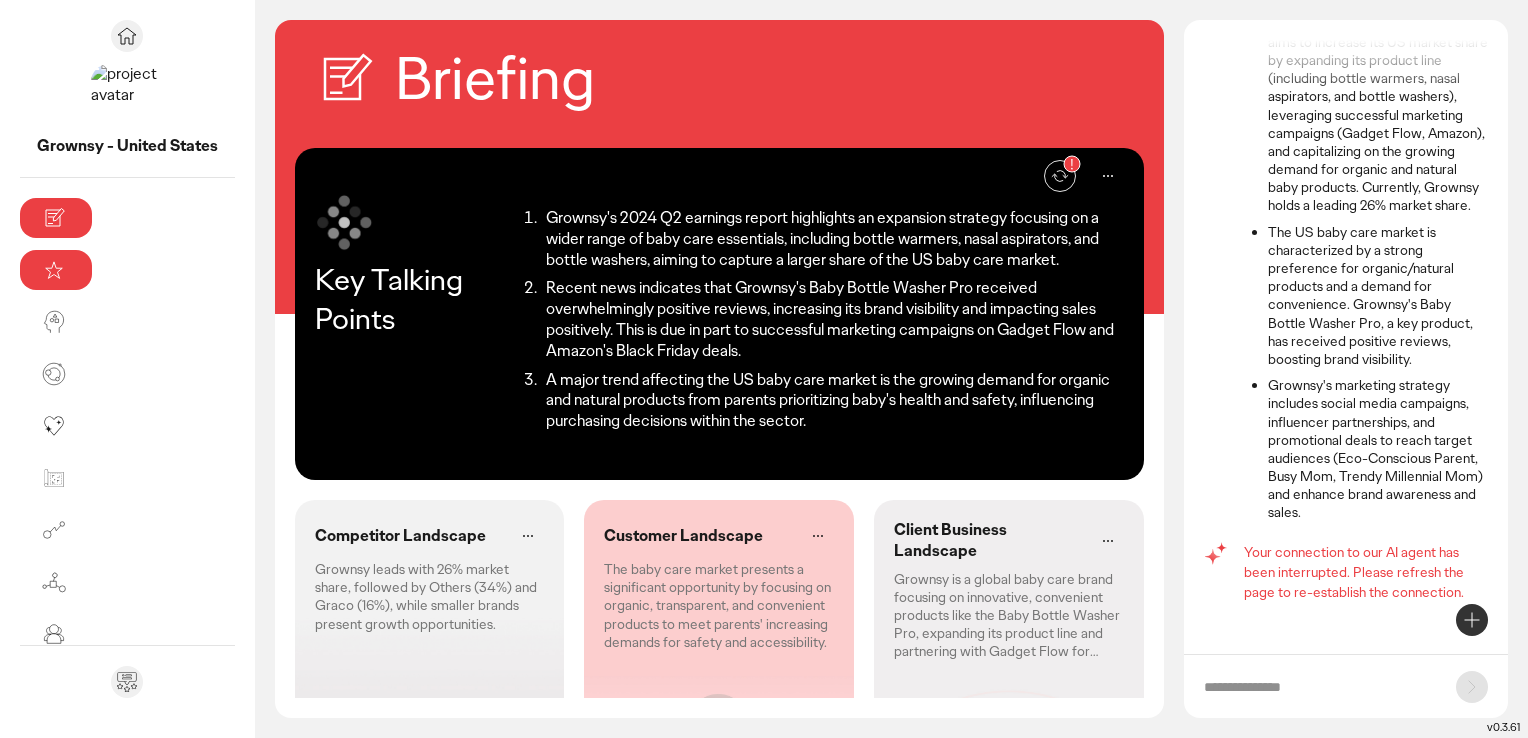 scroll, scrollTop: 160, scrollLeft: 0, axis: vertical 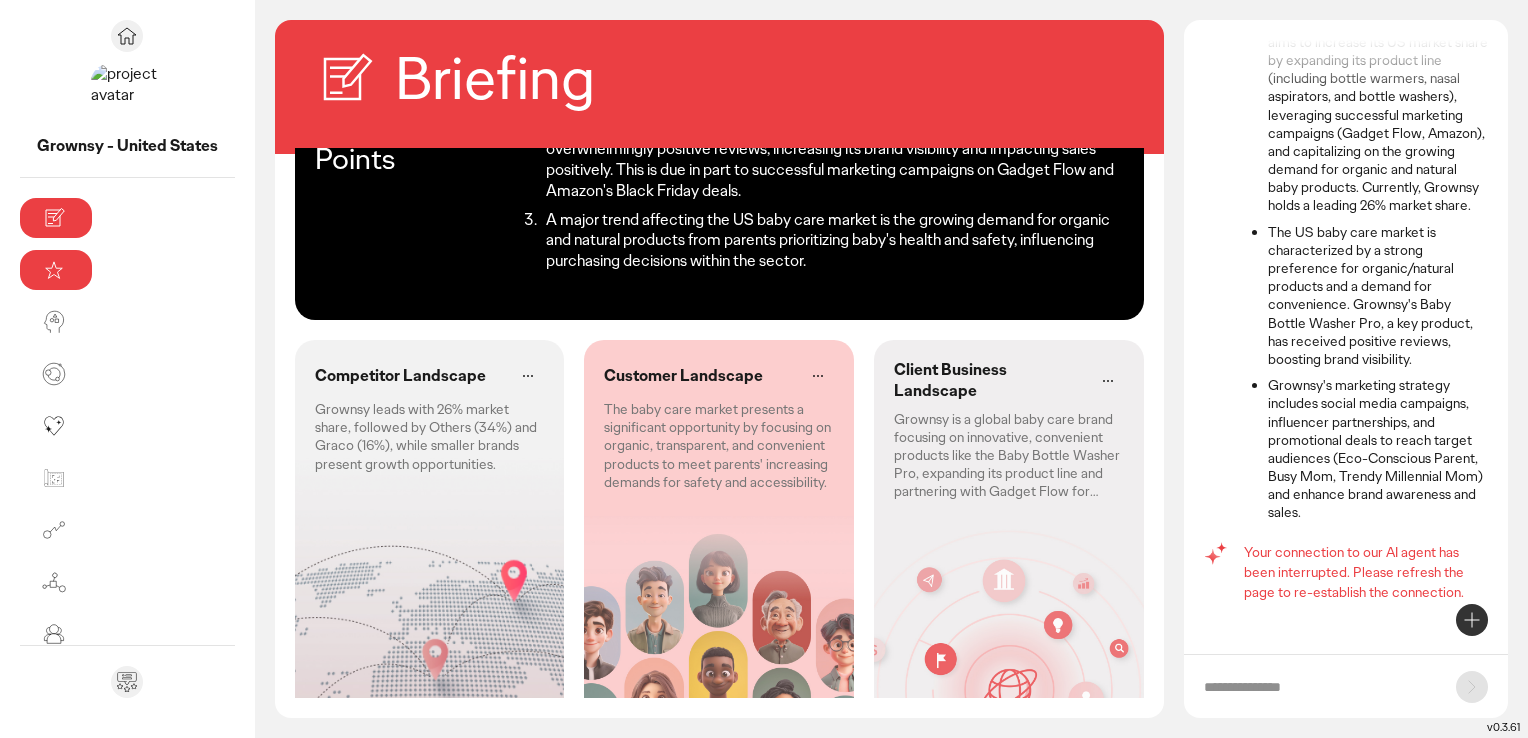 drag, startPoint x: 1255, startPoint y: 82, endPoint x: 1261, endPoint y: 93, distance: 12.529964 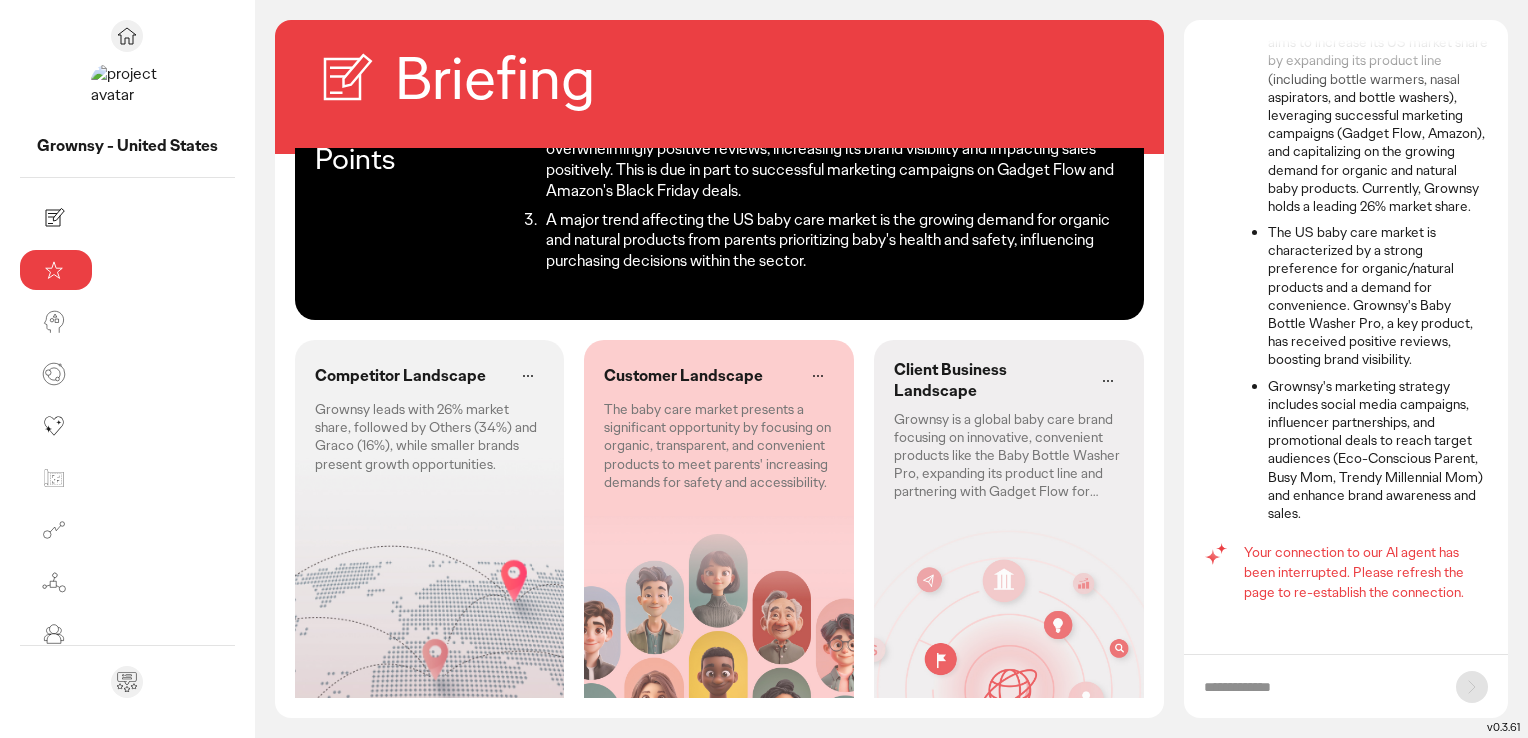 scroll, scrollTop: 72, scrollLeft: 0, axis: vertical 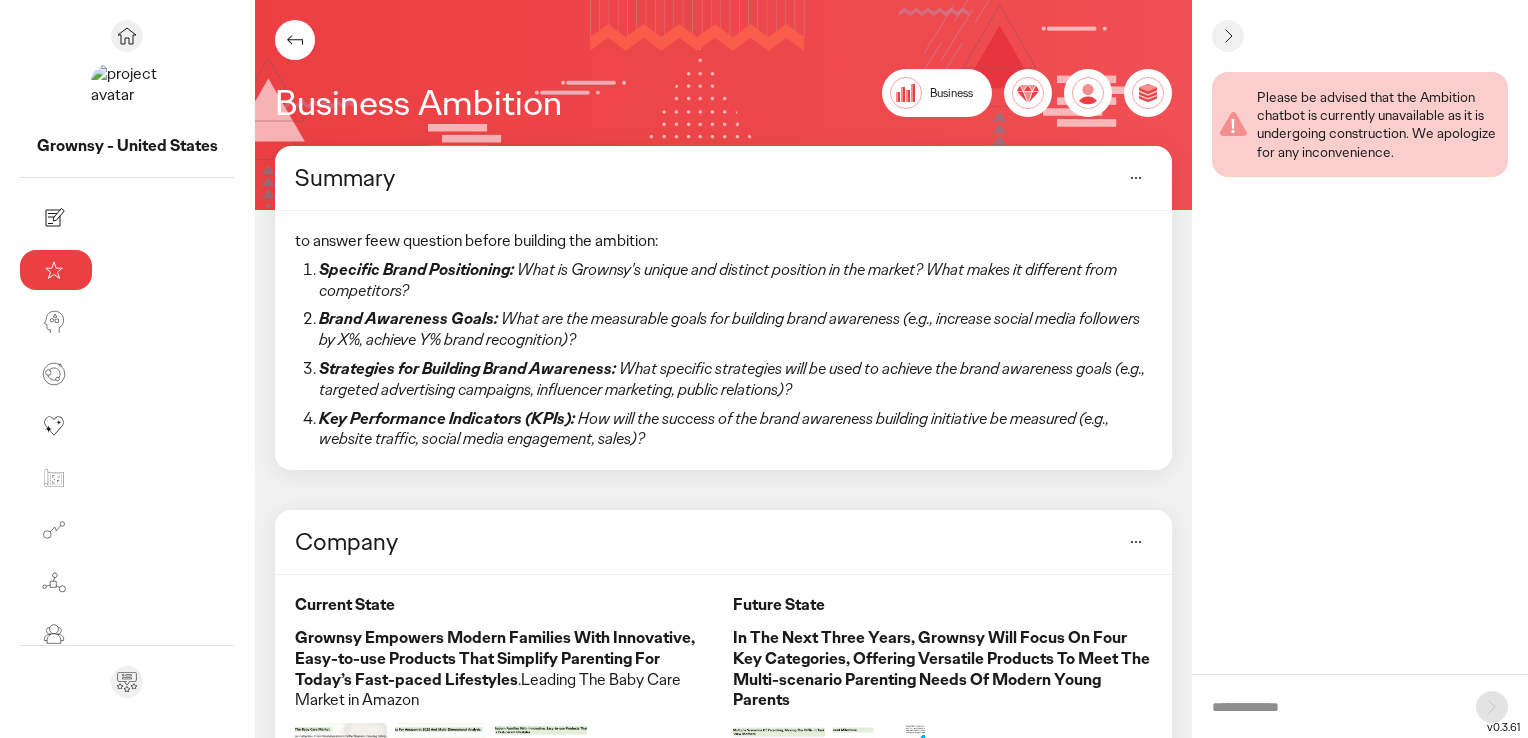 click on "Please be advised that the Ambition chatbot is currently unavailable as it is undergoing construction. We apologize for any inconvenience." at bounding box center (1366, 363) 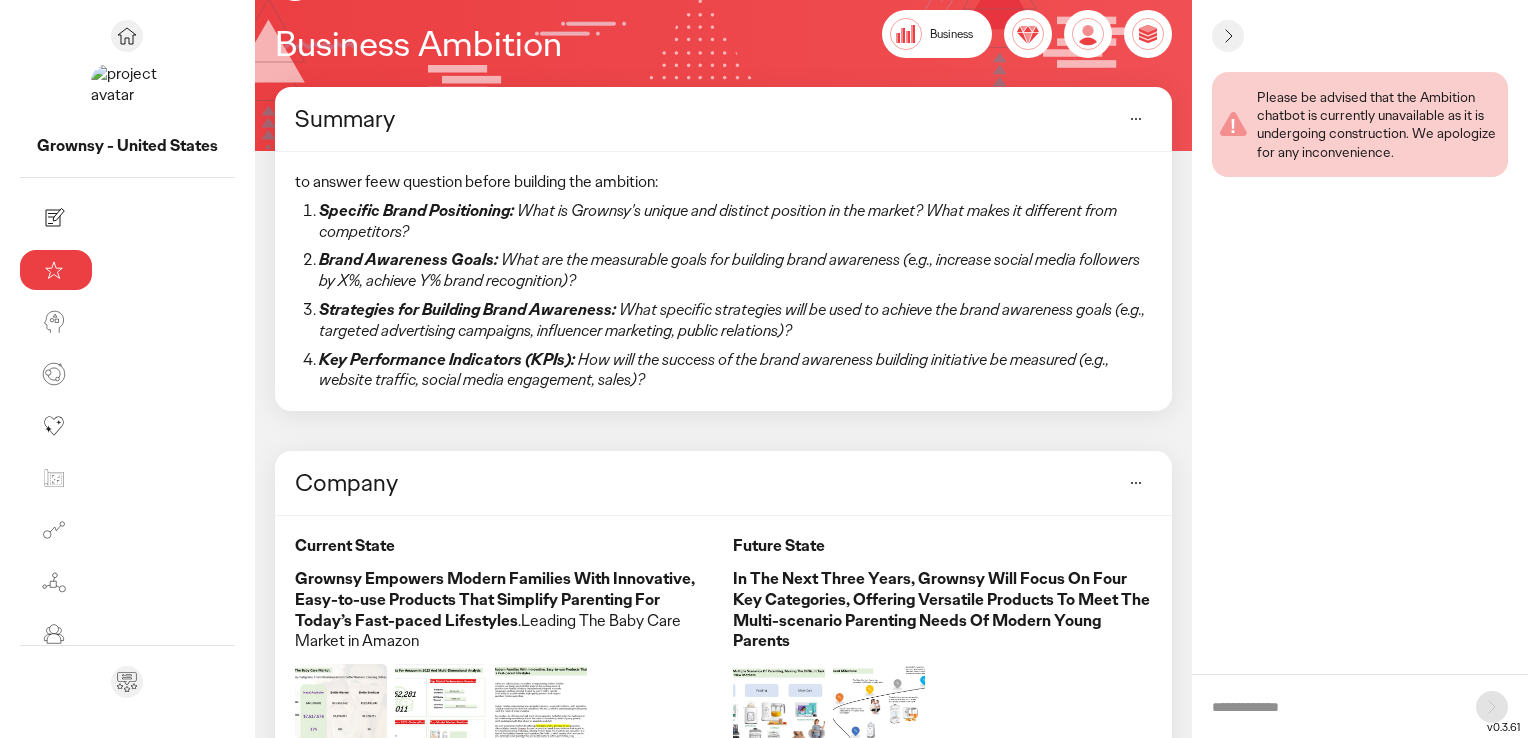 scroll, scrollTop: 231, scrollLeft: 0, axis: vertical 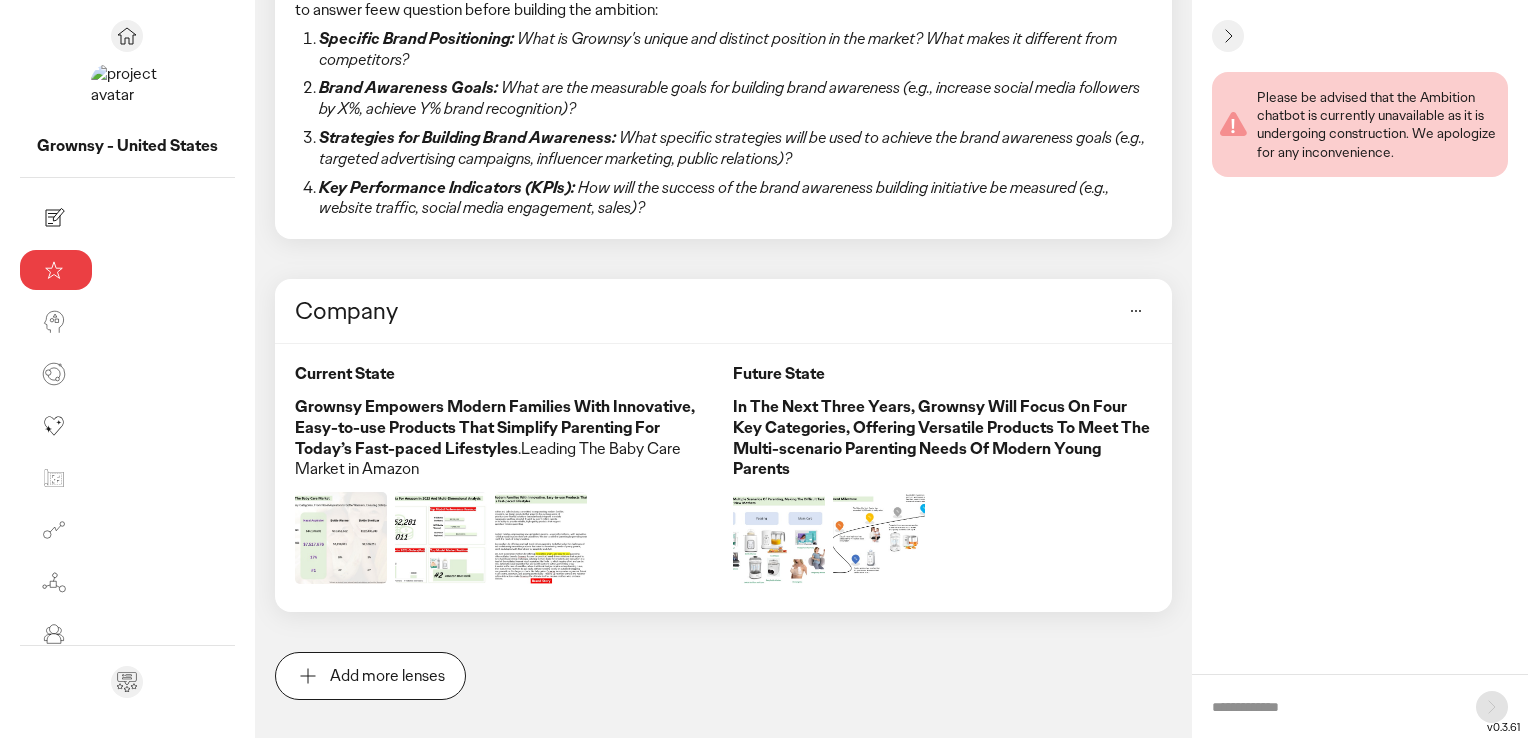 drag, startPoint x: 1320, startPoint y: 362, endPoint x: 1252, endPoint y: 379, distance: 70.0928 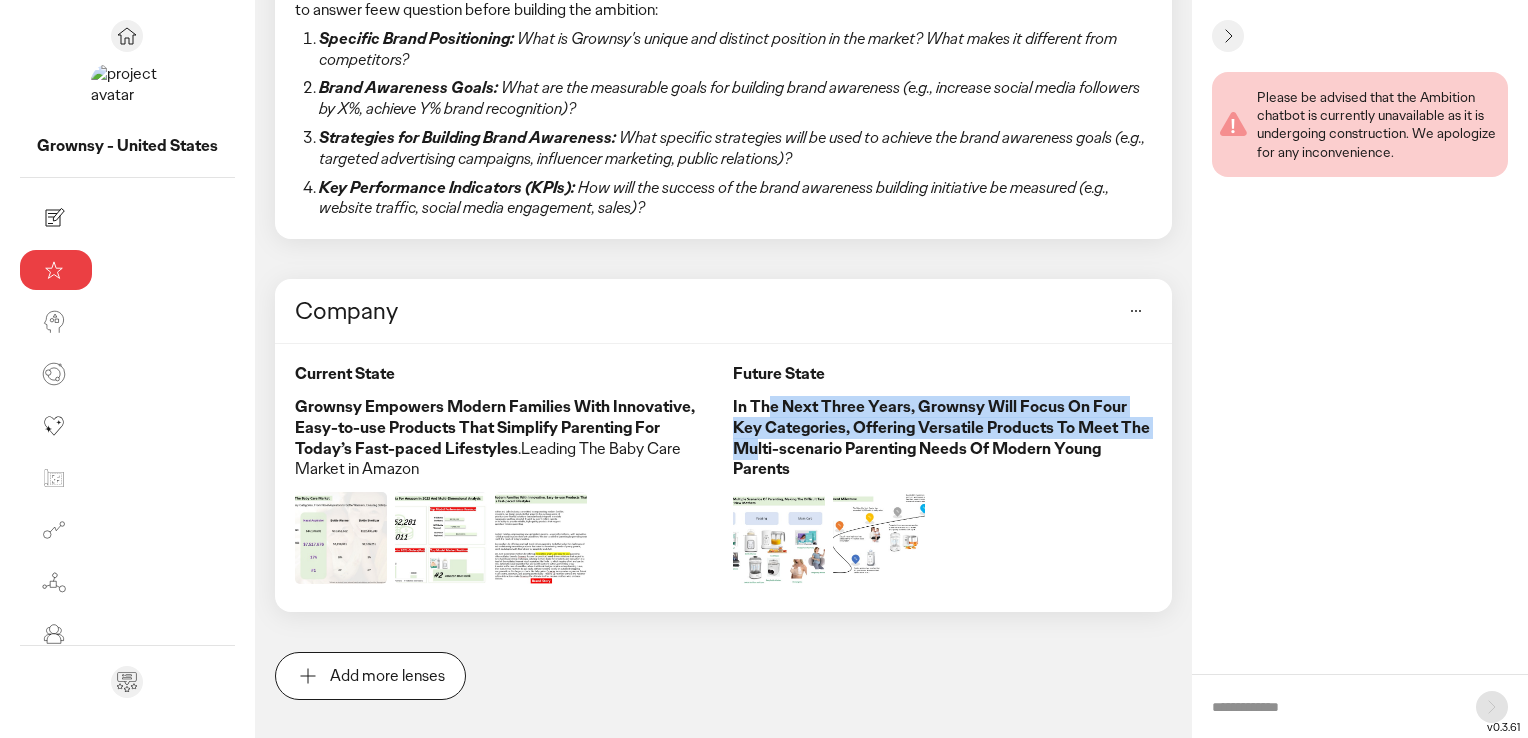 drag, startPoint x: 1076, startPoint y: 415, endPoint x: 702, endPoint y: 379, distance: 375.72864 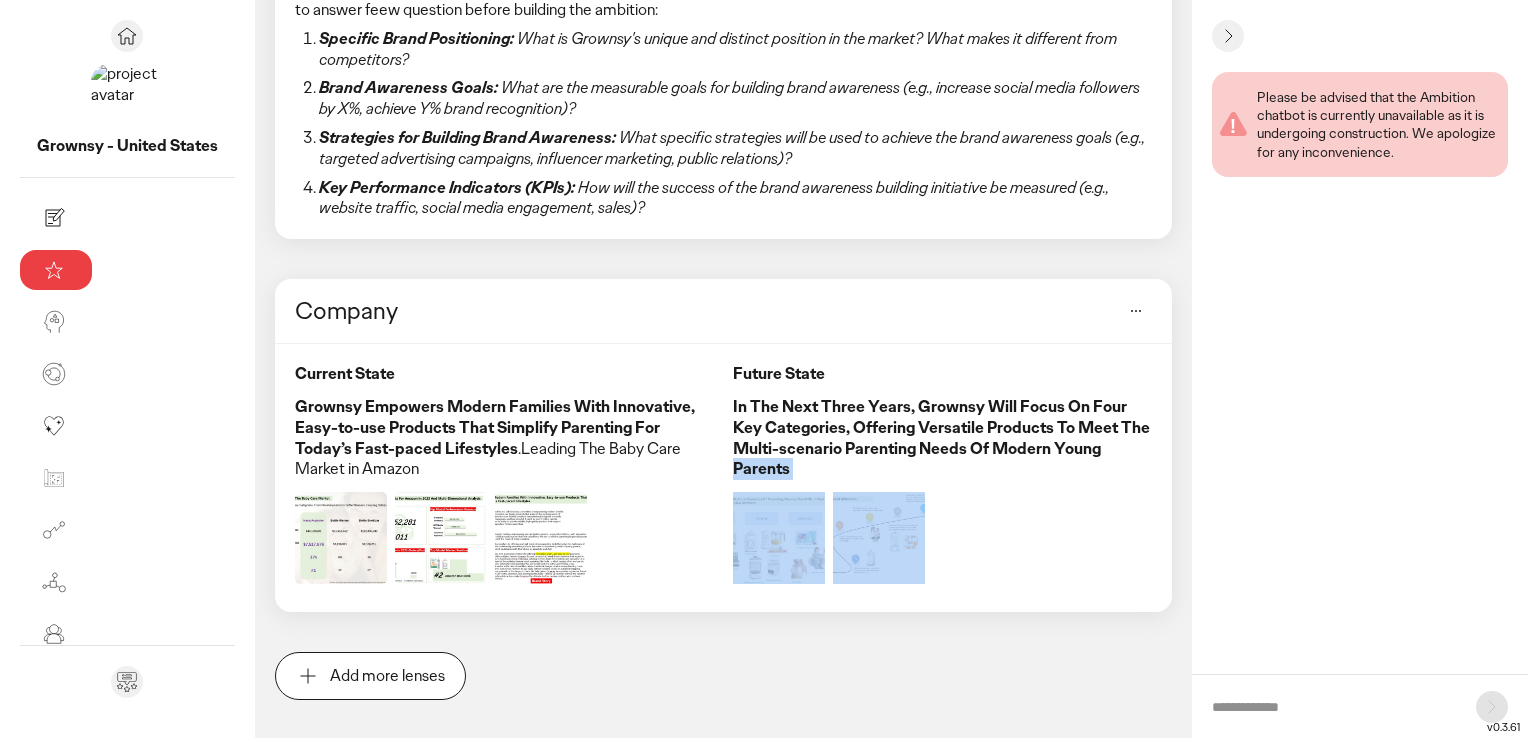 drag, startPoint x: 702, startPoint y: 379, endPoint x: 984, endPoint y: 438, distance: 288.1059 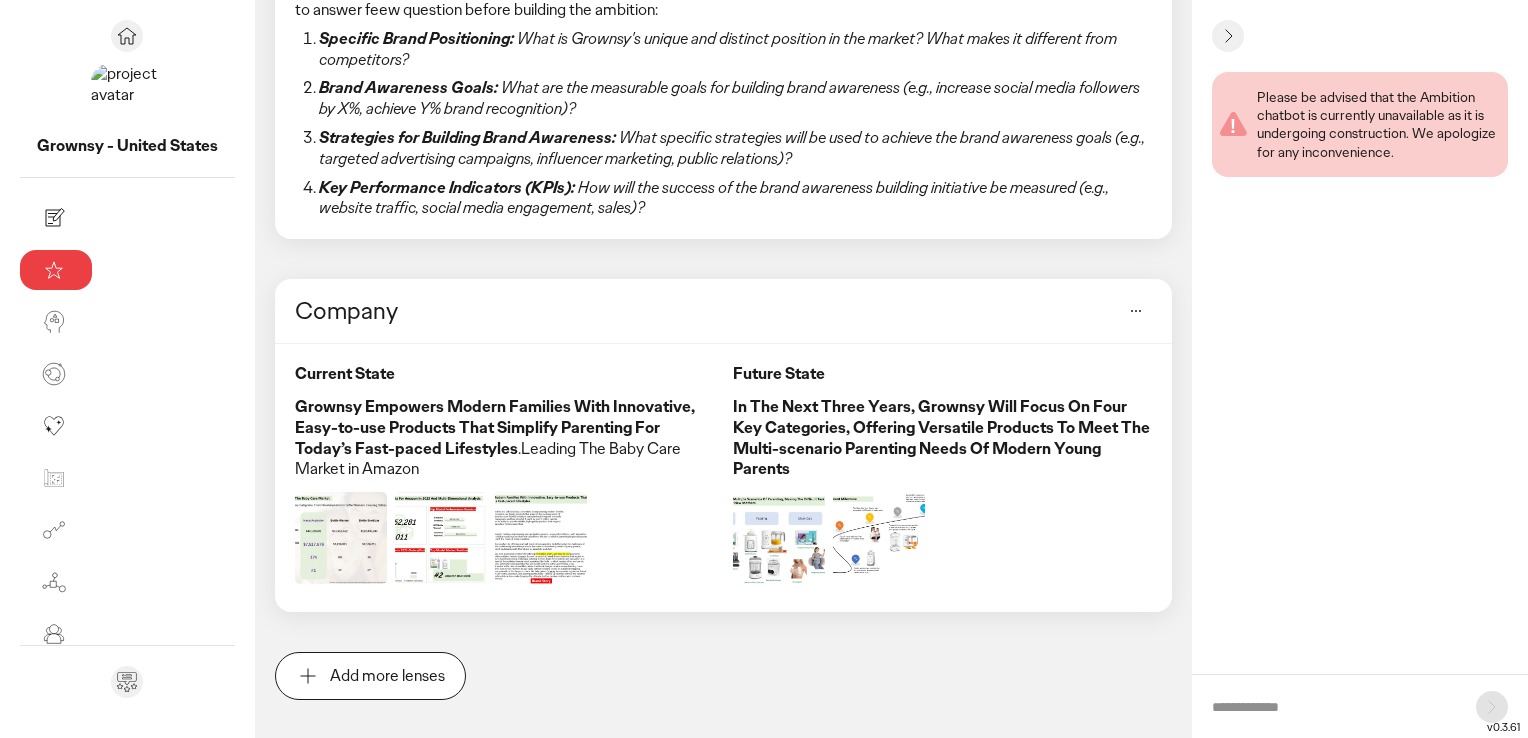 drag, startPoint x: 984, startPoint y: 438, endPoint x: 973, endPoint y: 602, distance: 164.36848 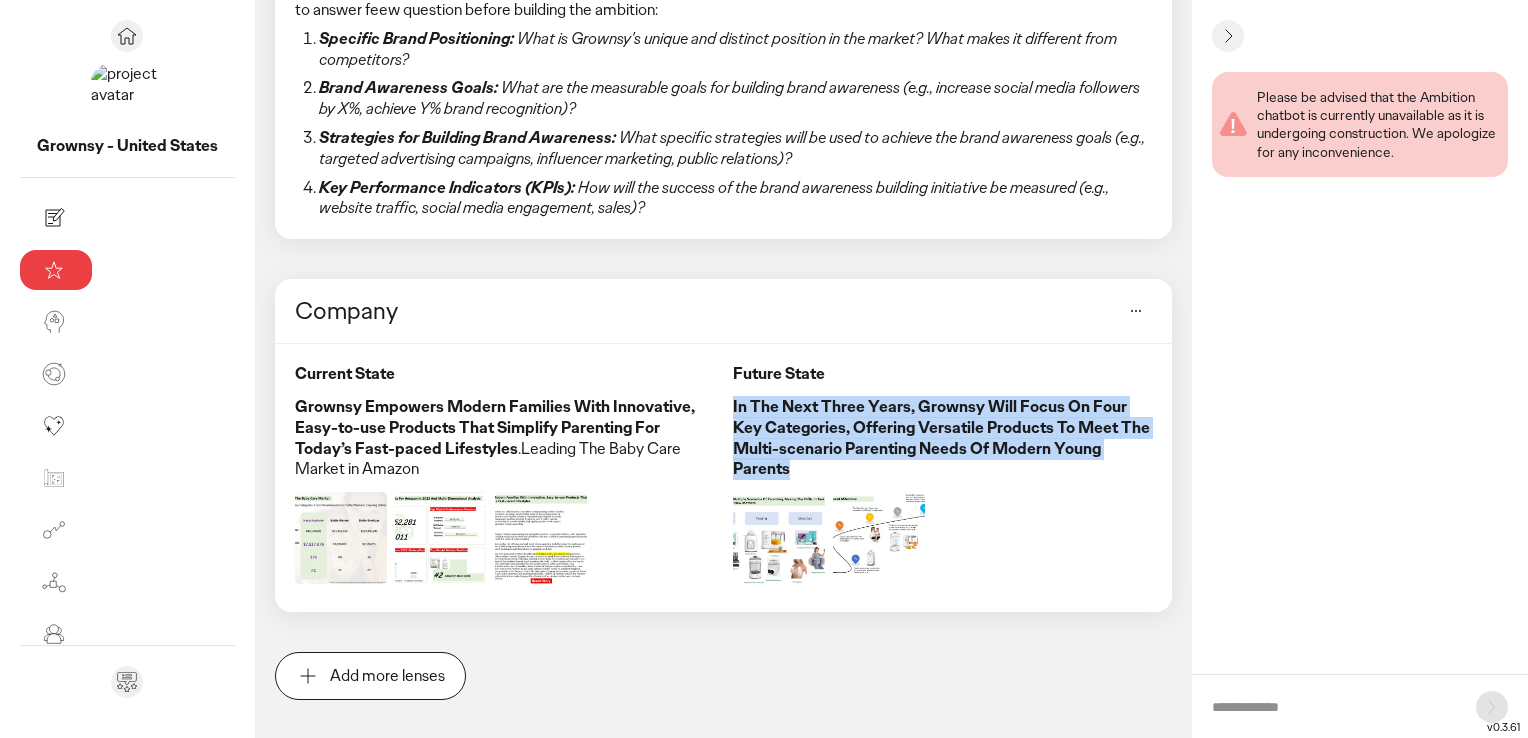 drag, startPoint x: 1046, startPoint y: 434, endPoint x: 659, endPoint y: 384, distance: 390.2166 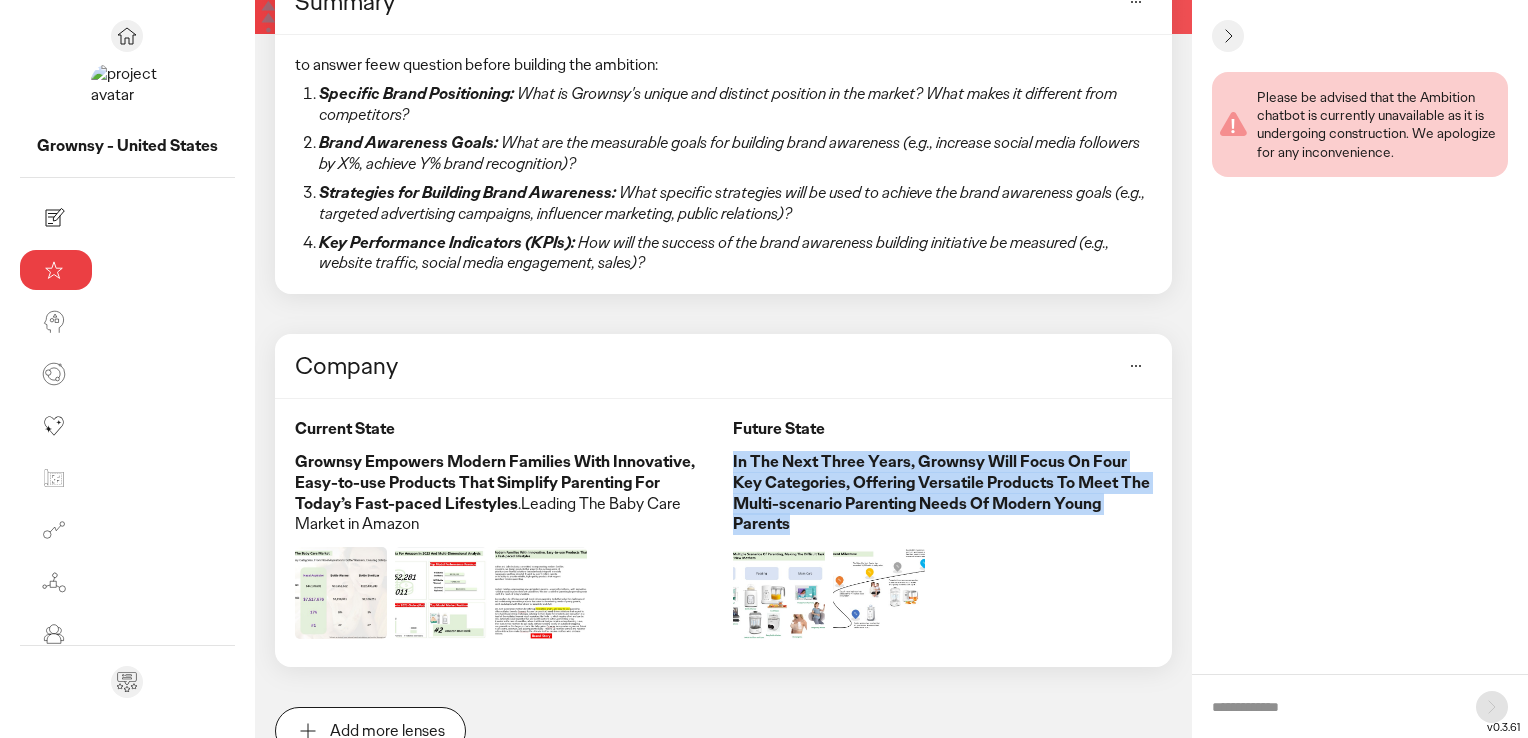 scroll, scrollTop: 31, scrollLeft: 0, axis: vertical 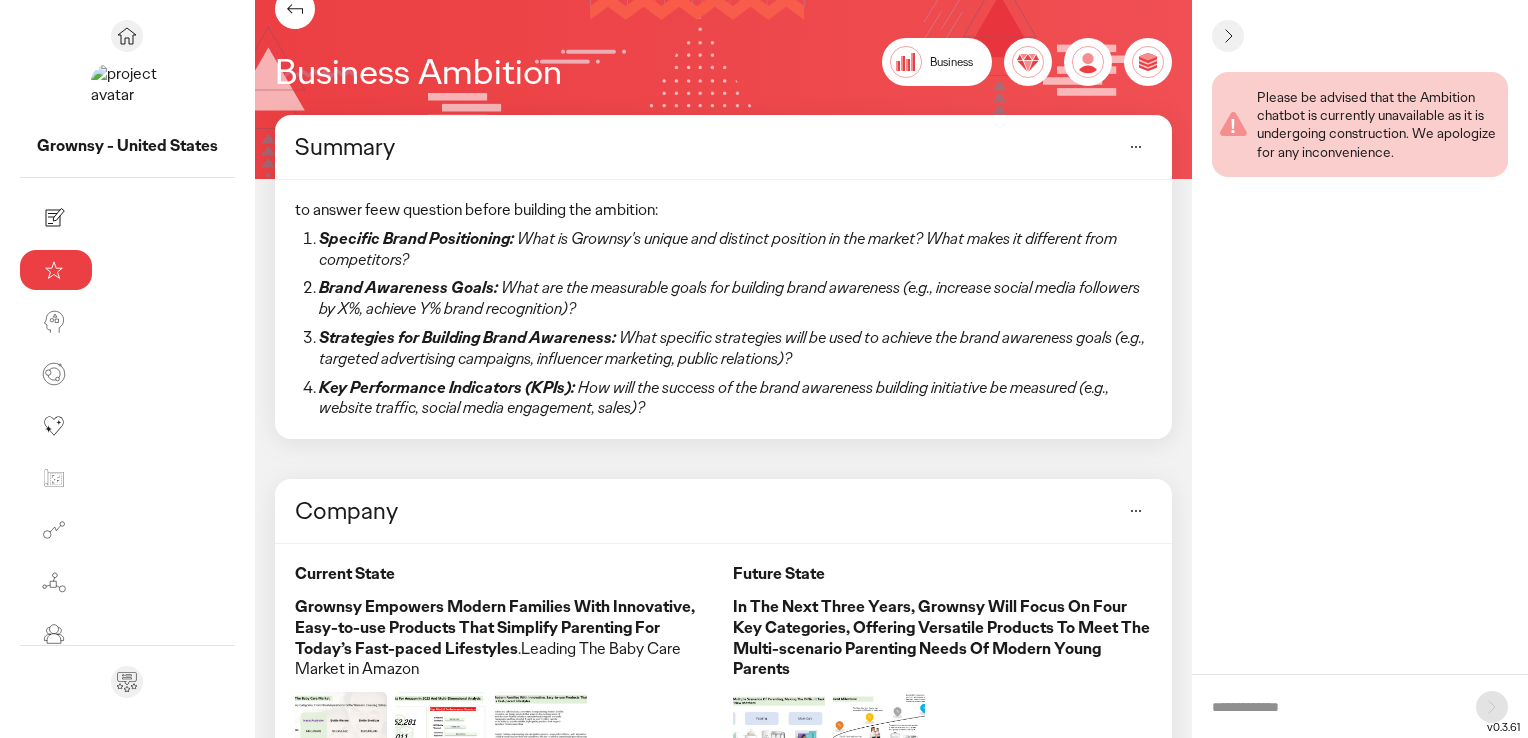 click on "Brand Awareness Goals:" at bounding box center (408, 287) 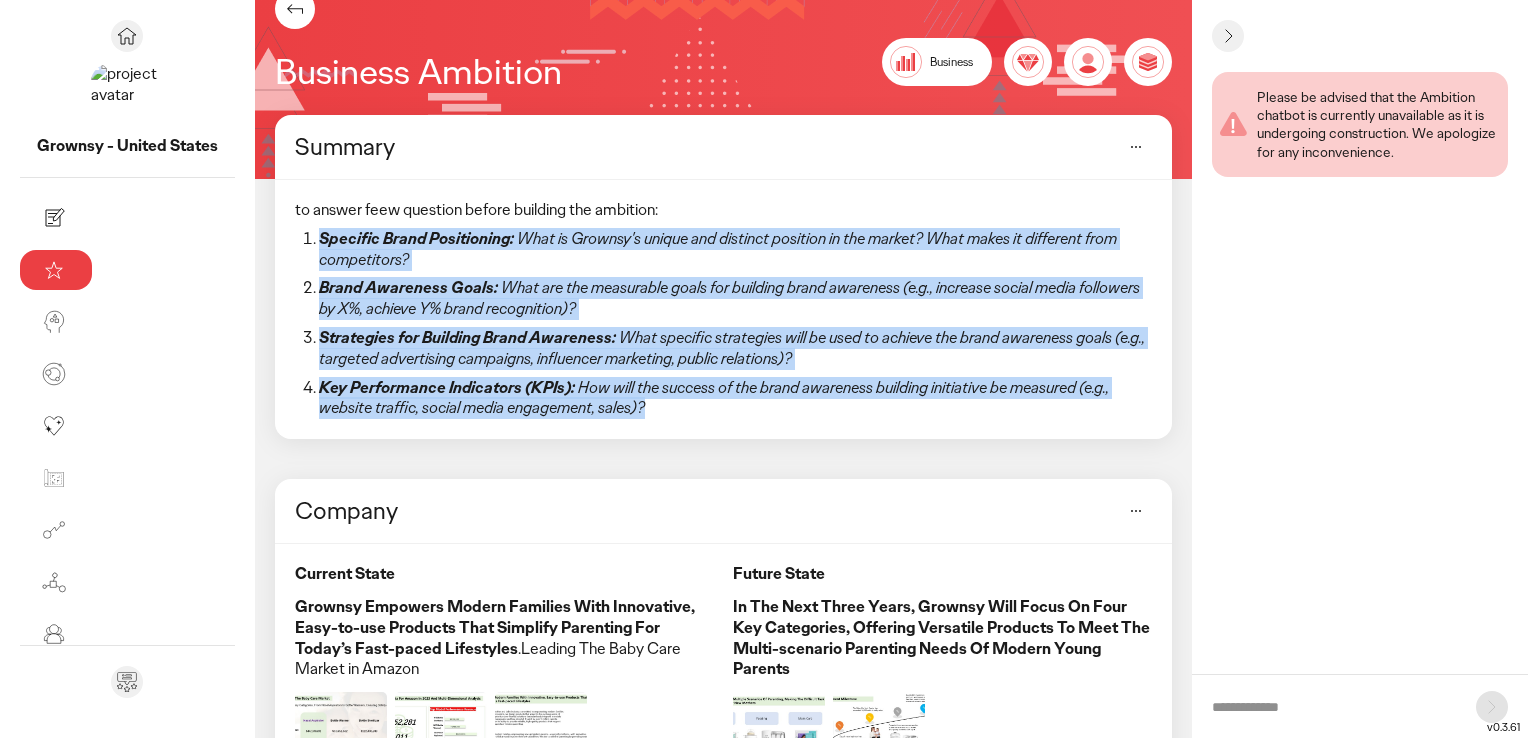 drag, startPoint x: 292, startPoint y: 342, endPoint x: 158, endPoint y: 230, distance: 174.64249 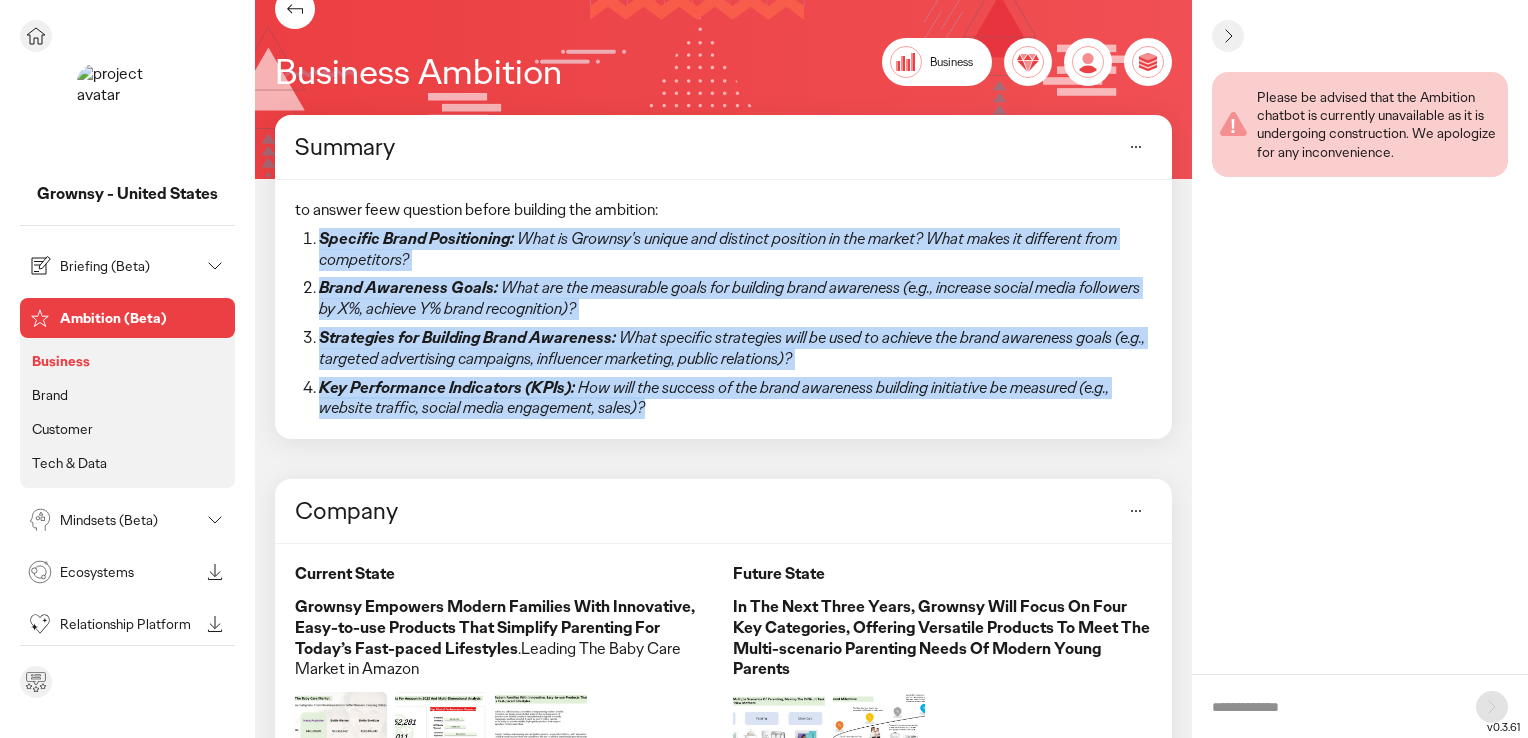 drag, startPoint x: 113, startPoint y: 522, endPoint x: 117, endPoint y: 537, distance: 15.524175 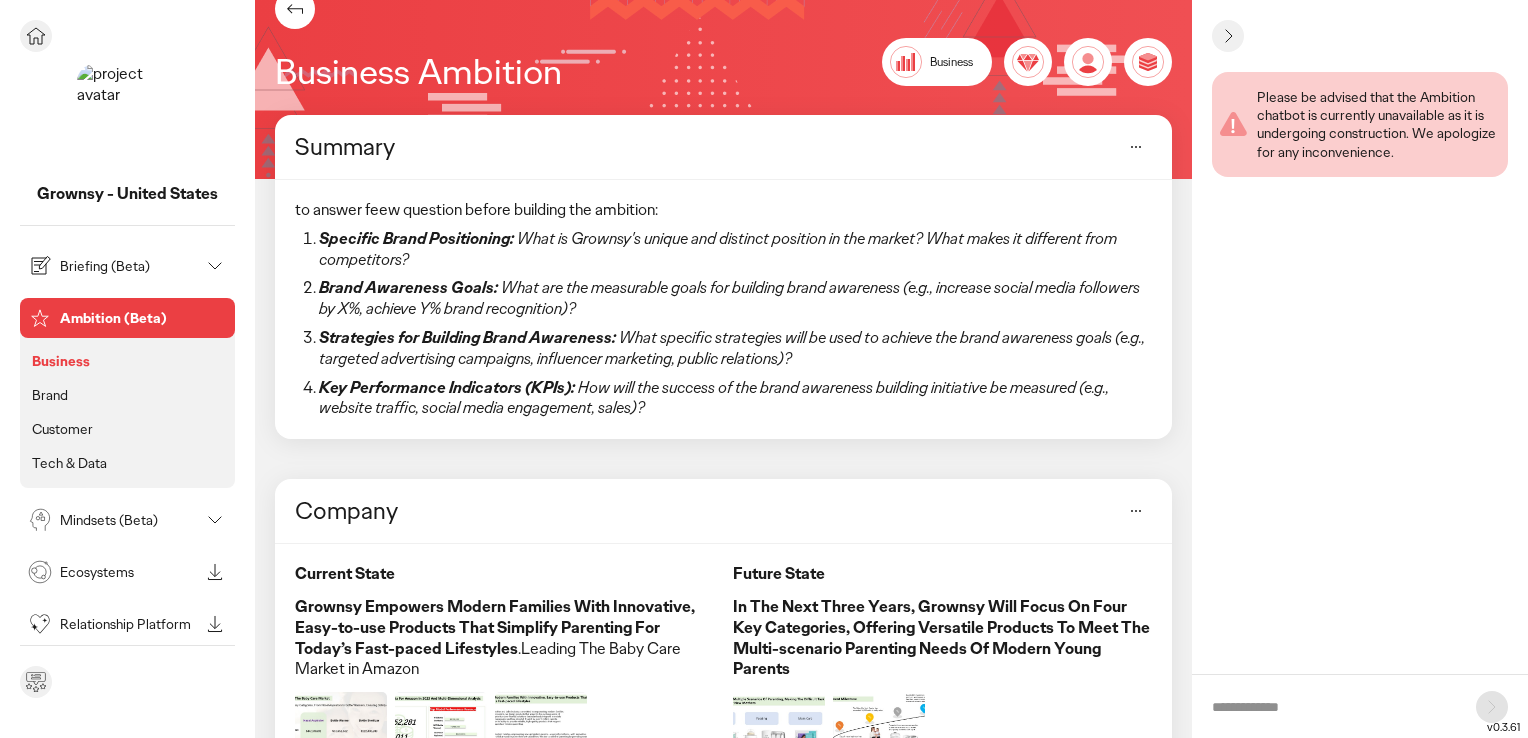 click 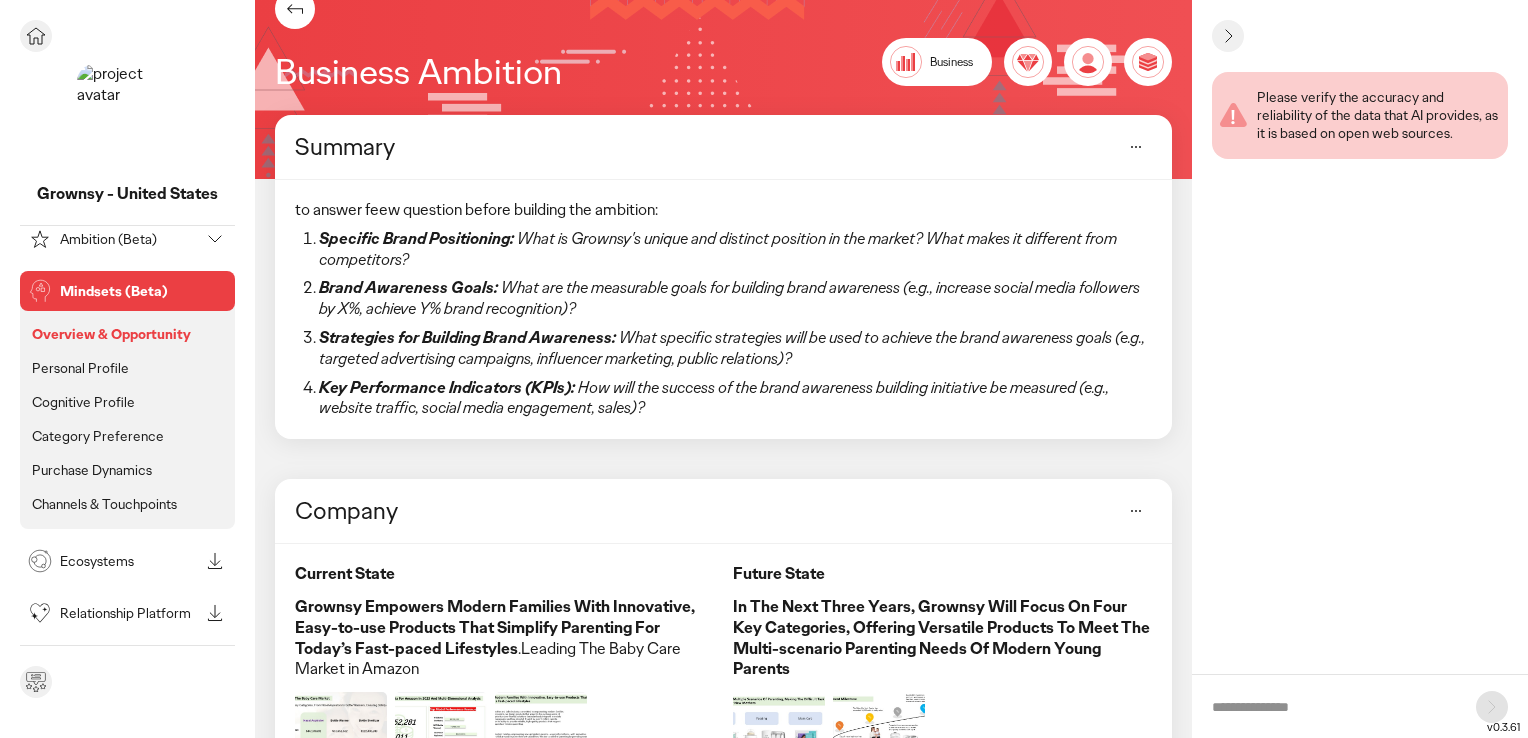 scroll, scrollTop: 100, scrollLeft: 0, axis: vertical 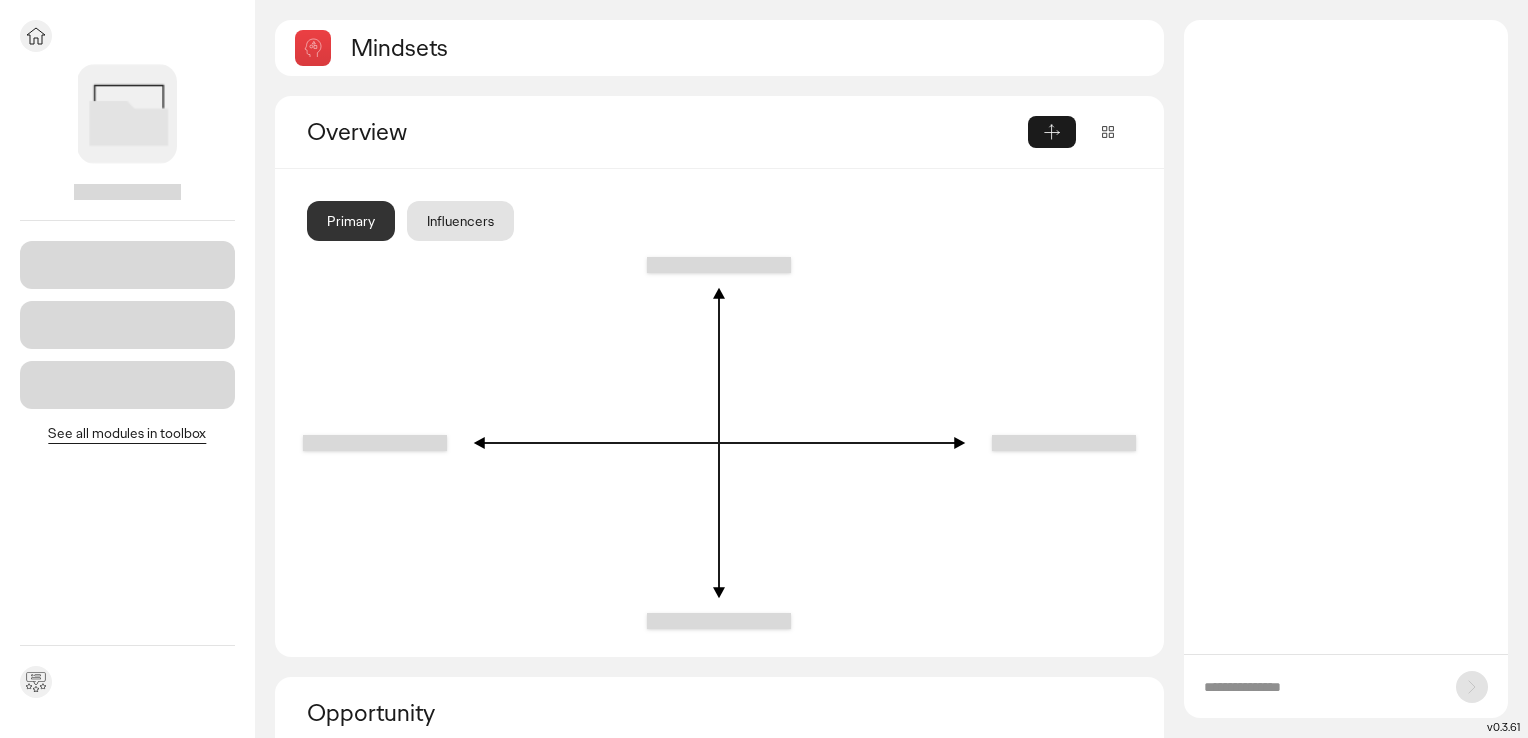 click 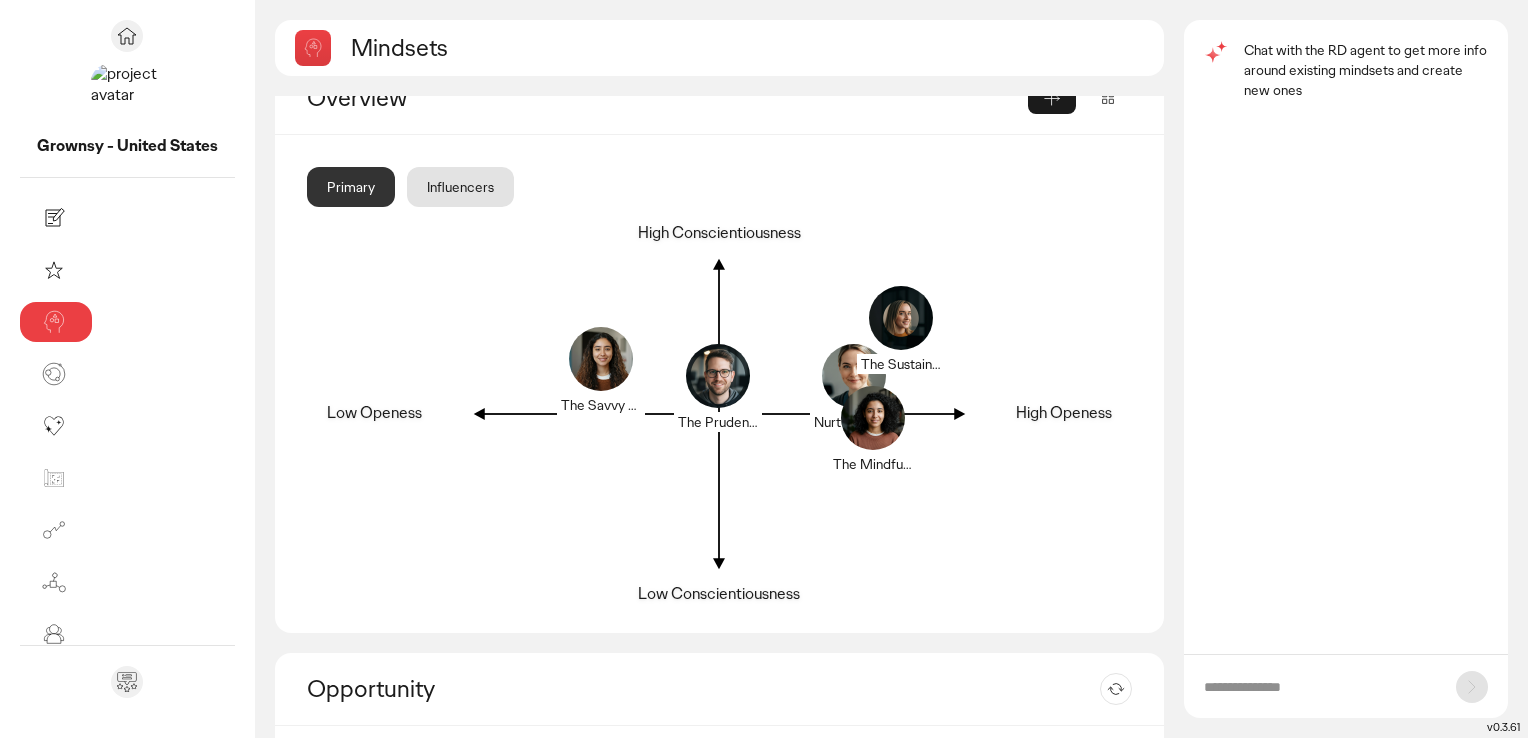 scroll, scrollTop: 0, scrollLeft: 0, axis: both 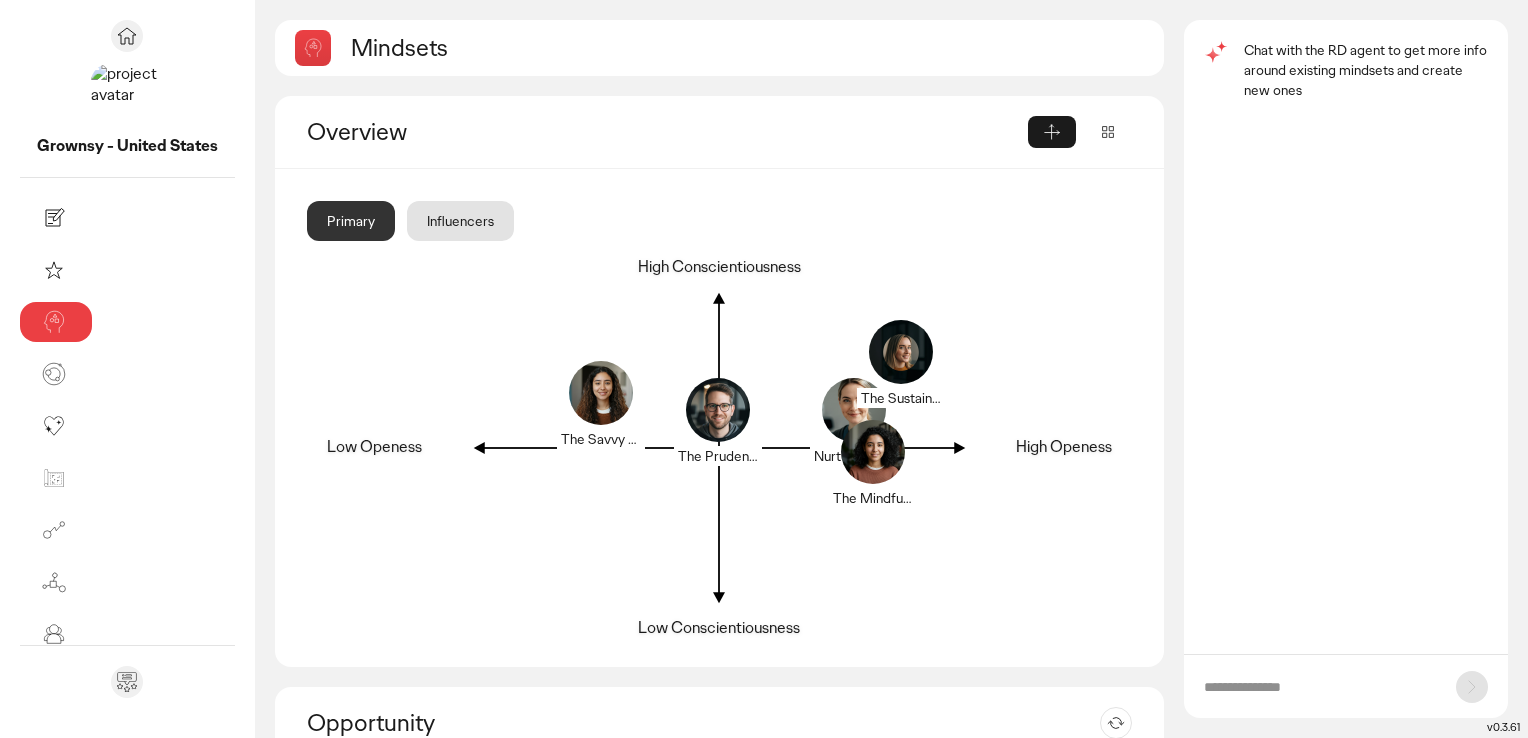 click on "Chat with the RD agent to get more info around existing mindsets and create new ones" at bounding box center (1352, 337) 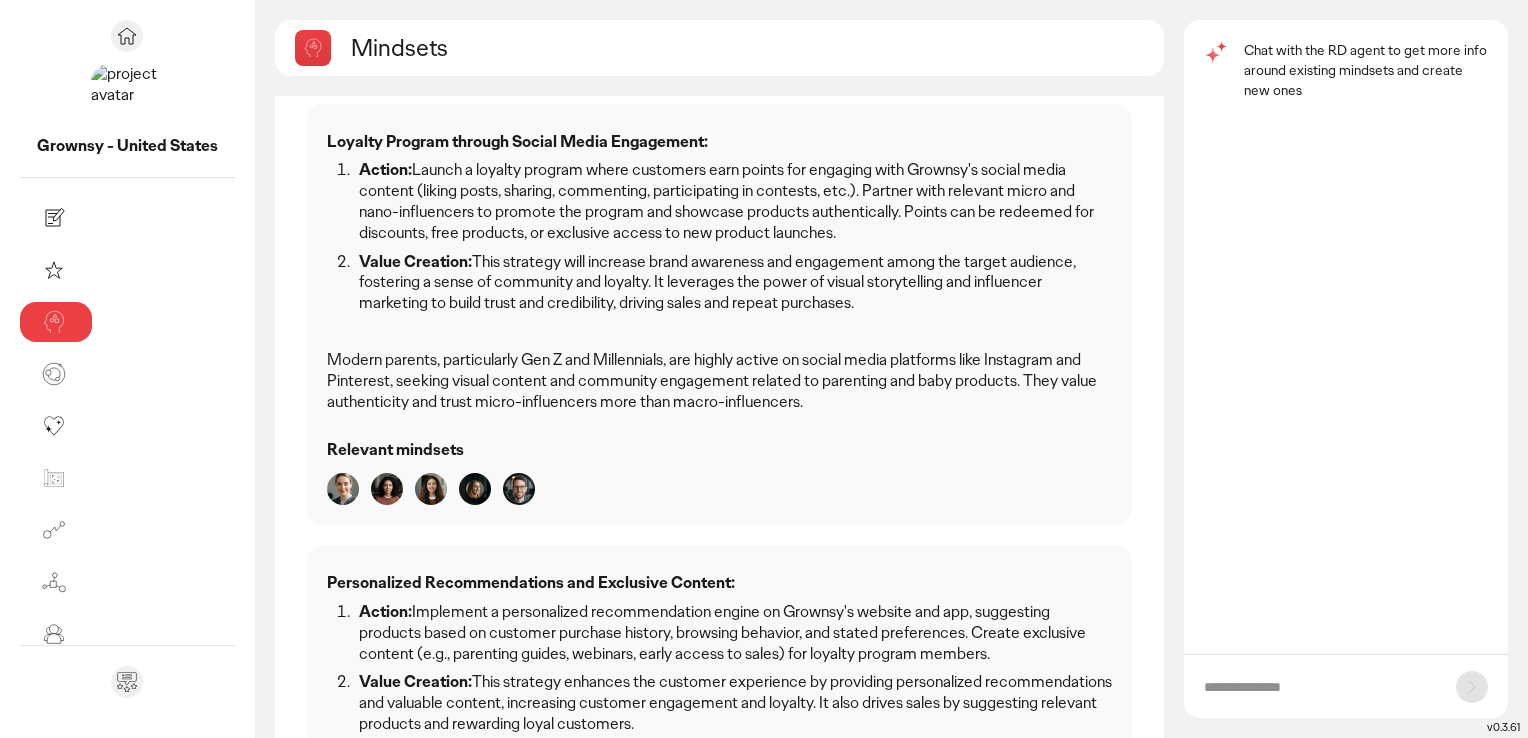 scroll, scrollTop: 700, scrollLeft: 0, axis: vertical 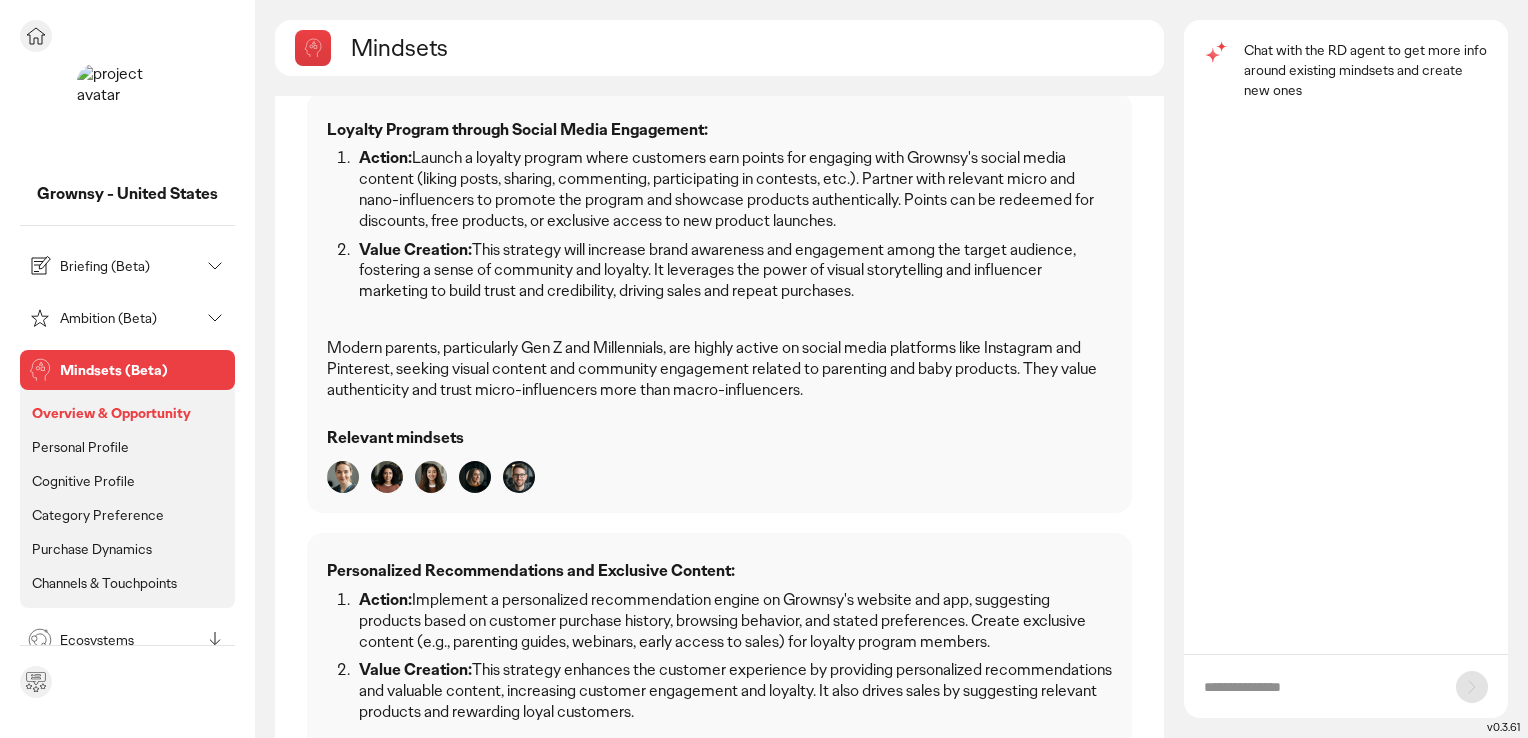 click on "Personal Profile" at bounding box center (80, 447) 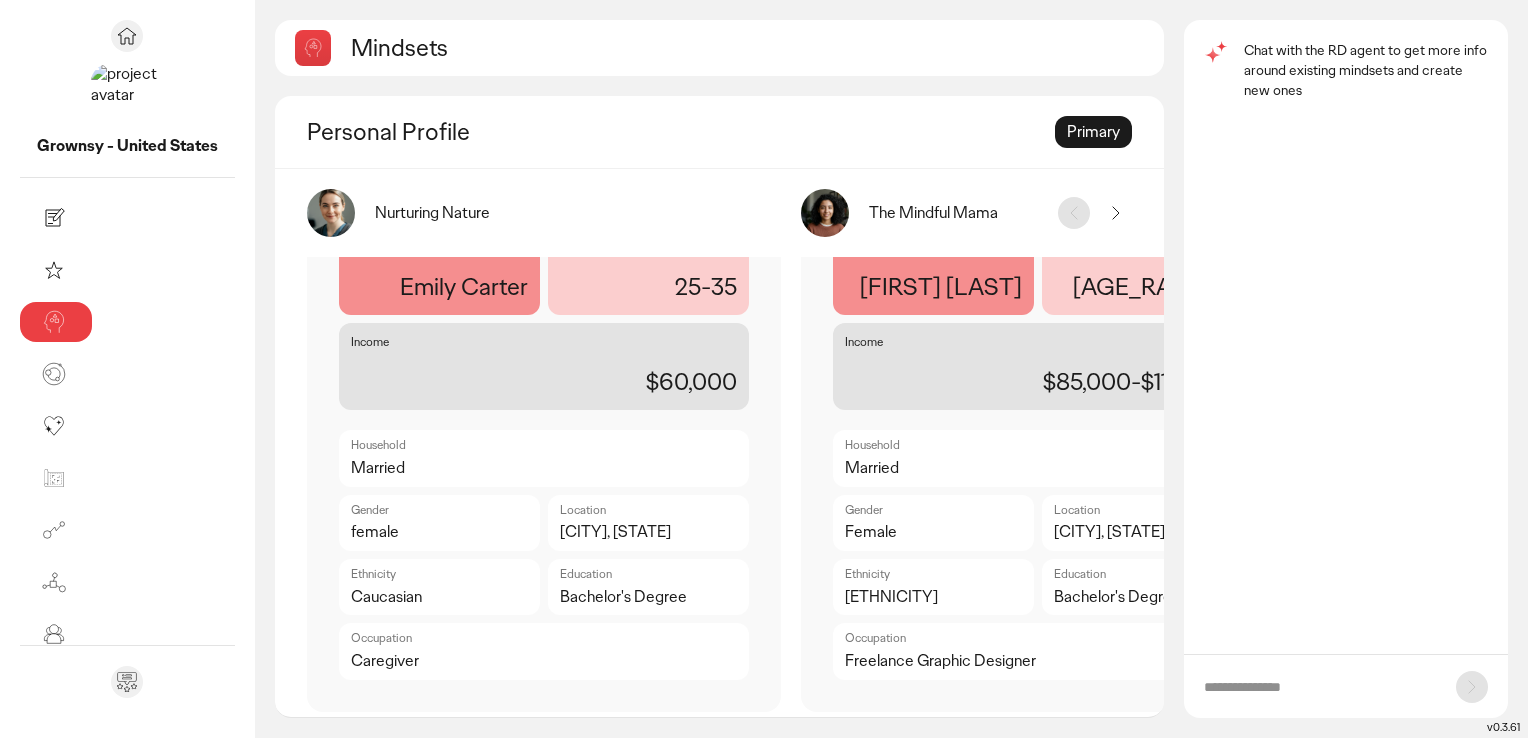 scroll, scrollTop: 200, scrollLeft: 0, axis: vertical 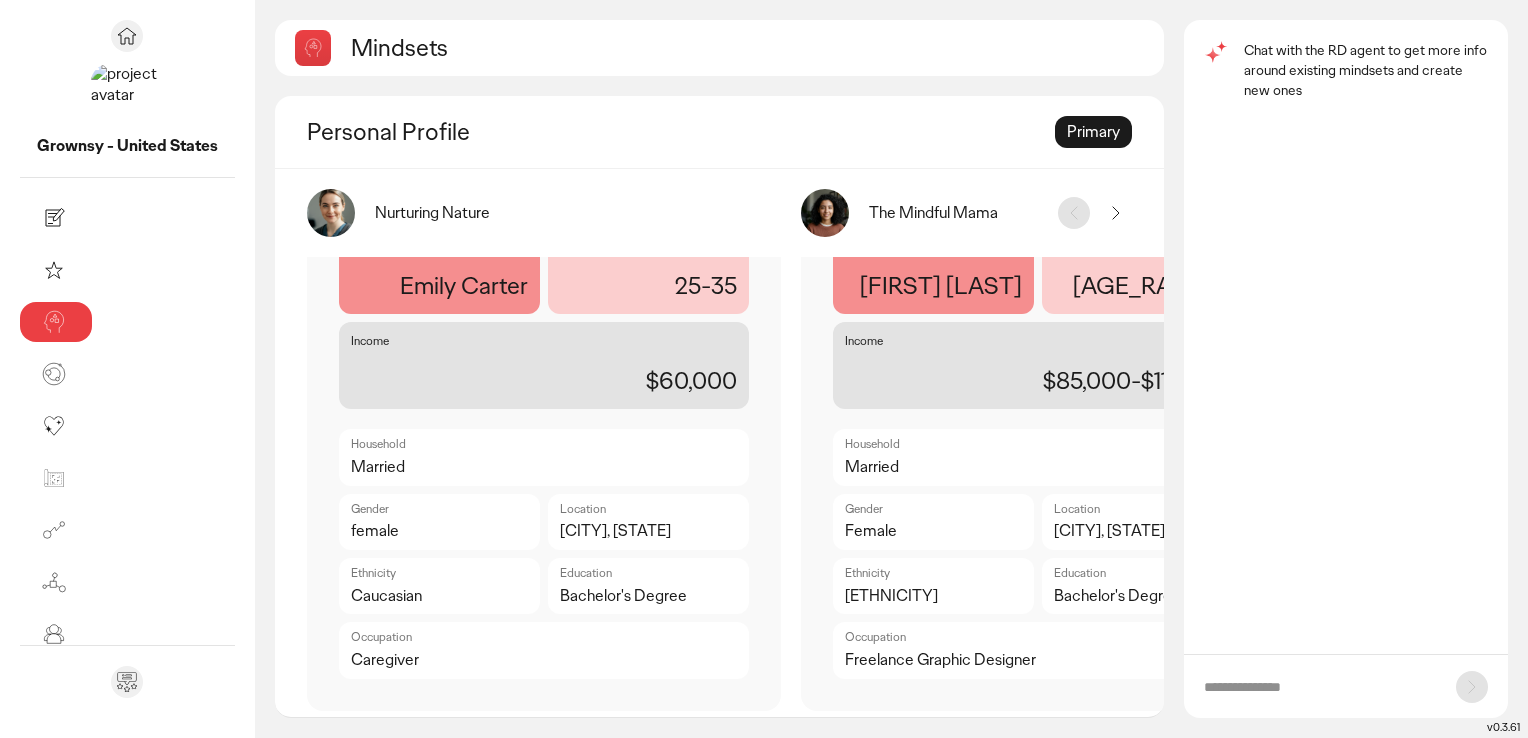 drag, startPoint x: 1436, startPoint y: 410, endPoint x: 1240, endPoint y: 430, distance: 197.01776 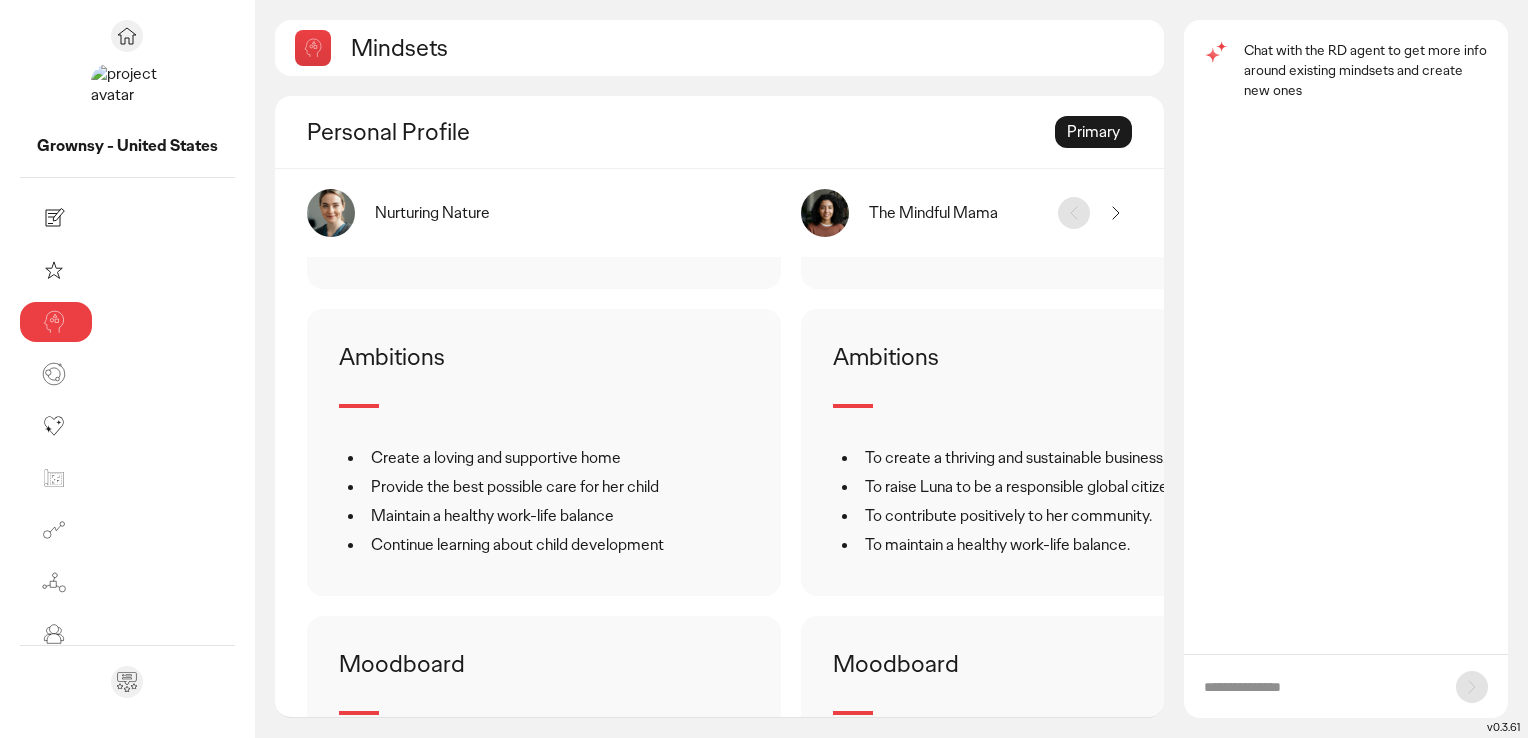 scroll, scrollTop: 1832, scrollLeft: 0, axis: vertical 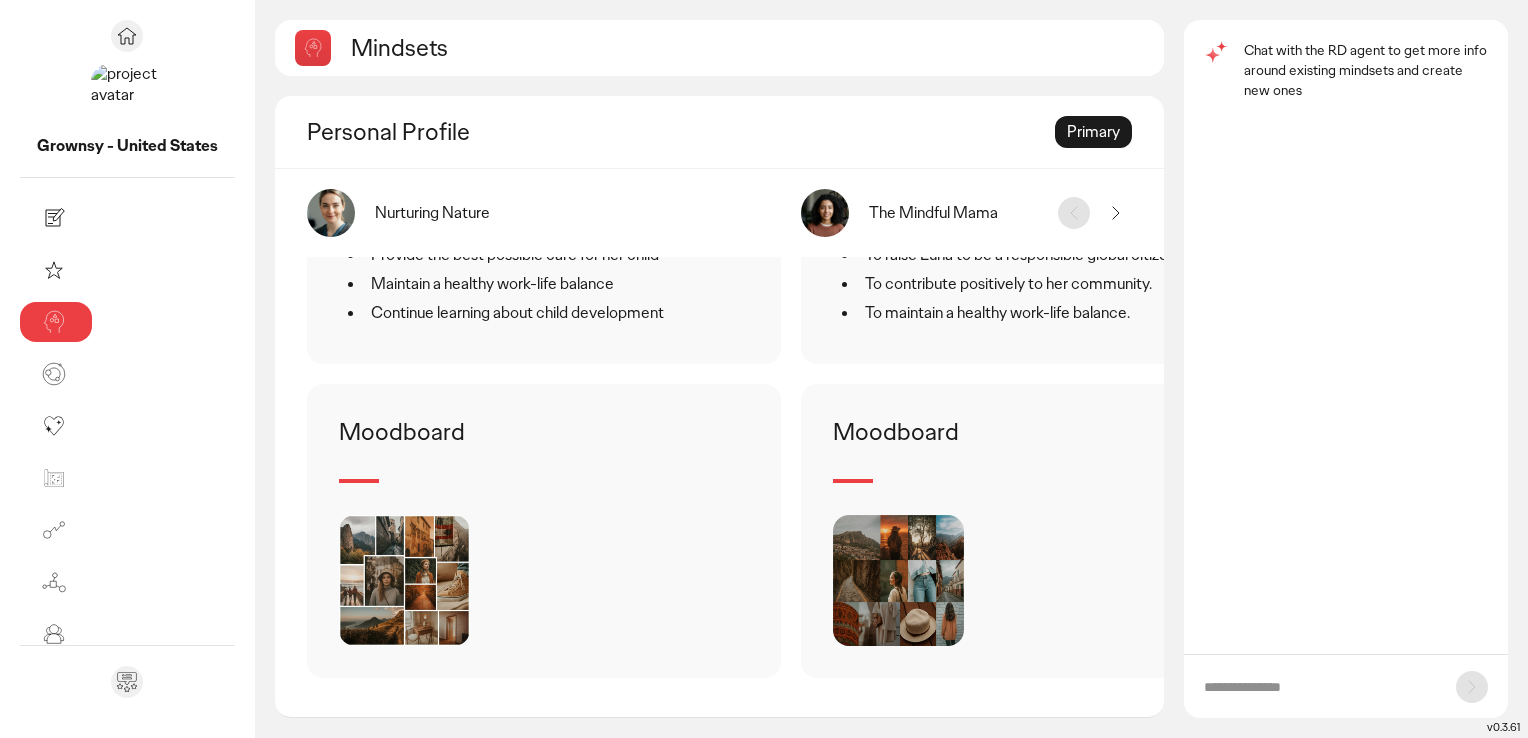 click 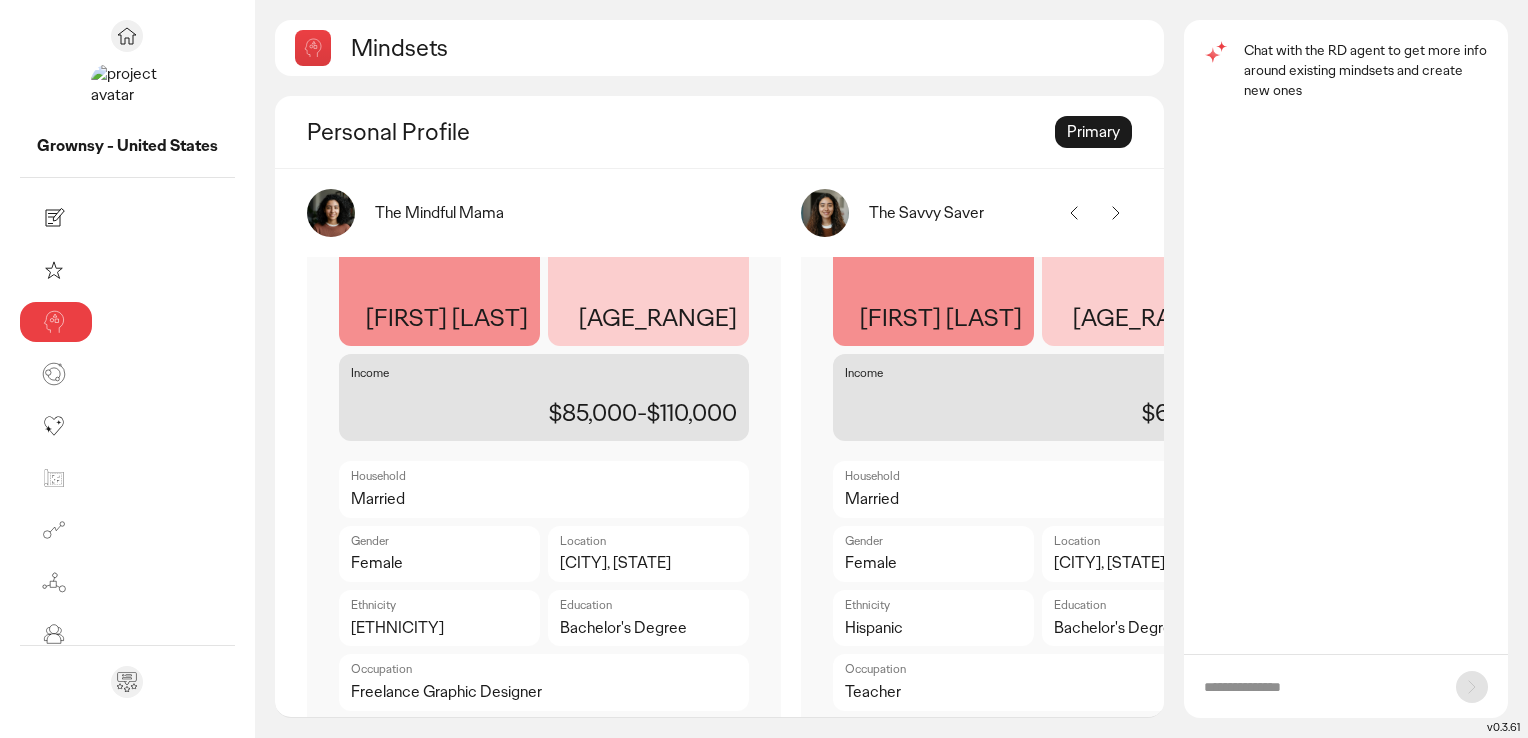 scroll, scrollTop: 200, scrollLeft: 0, axis: vertical 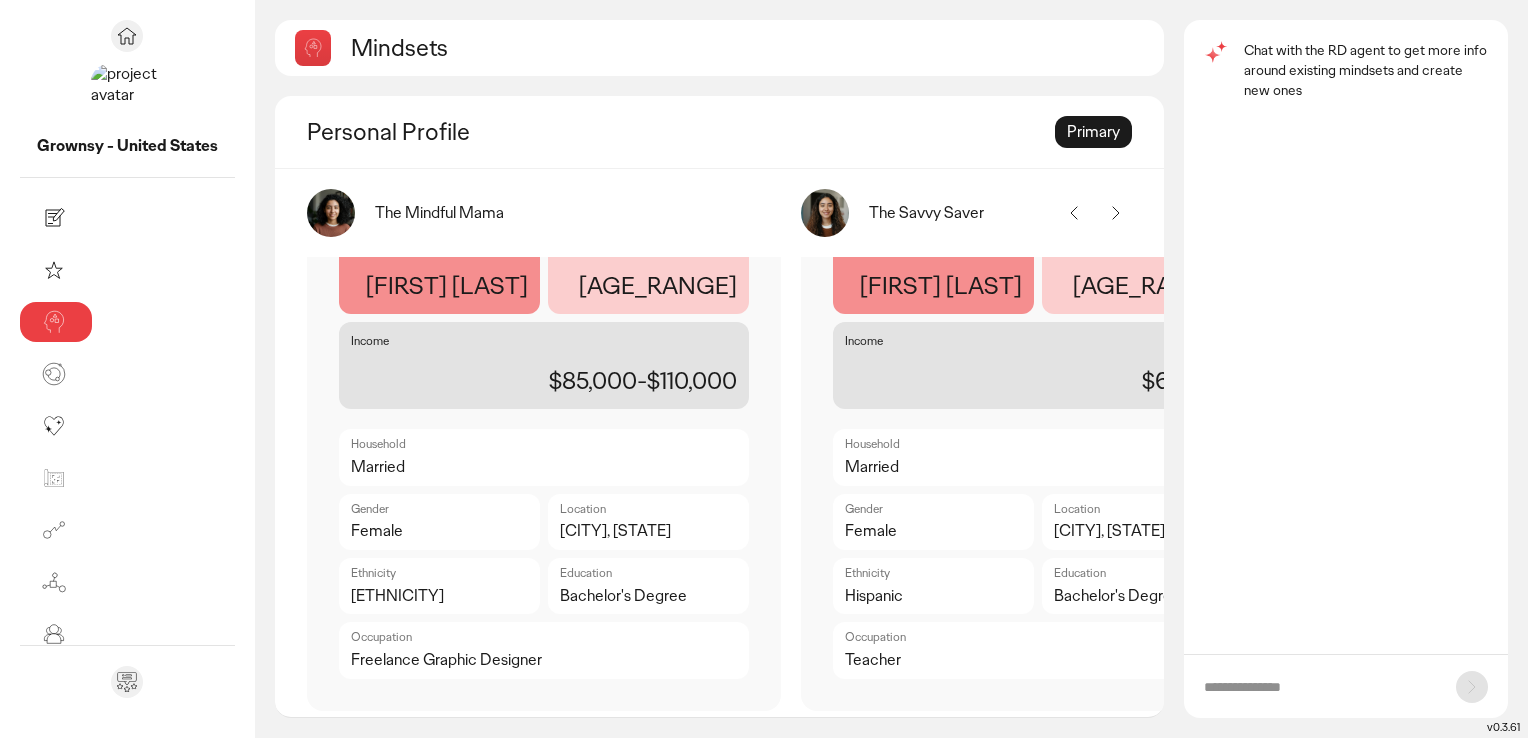 type 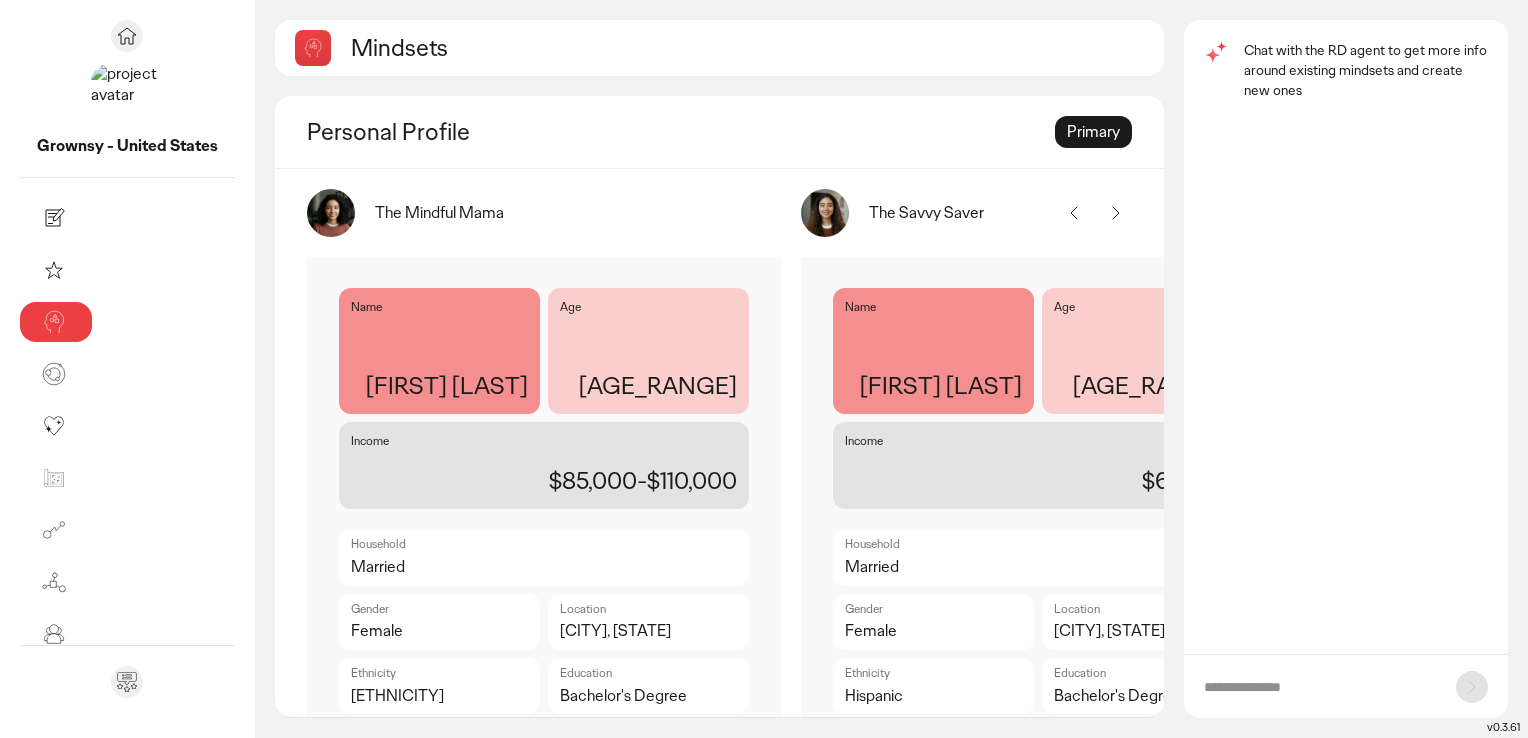 scroll, scrollTop: 100, scrollLeft: 0, axis: vertical 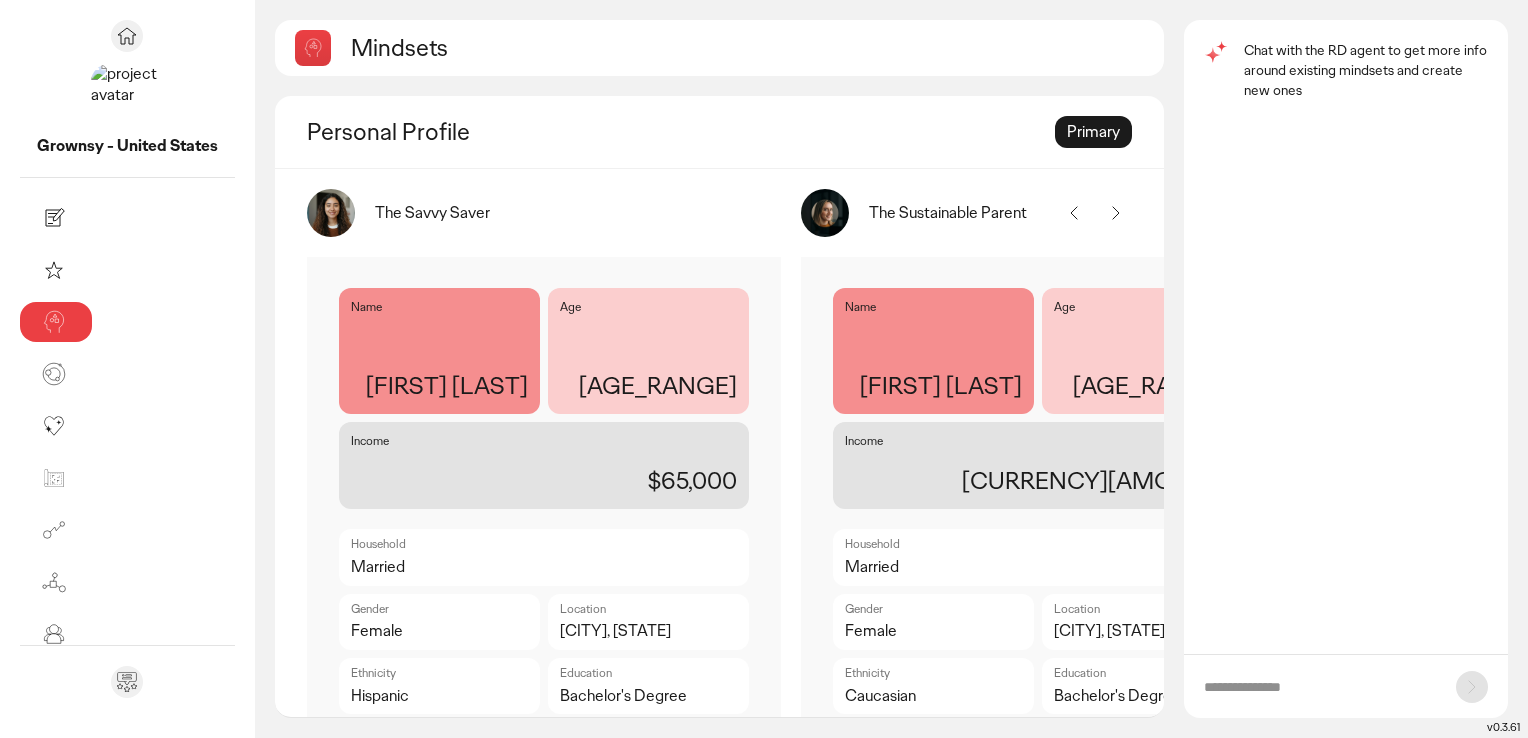 click 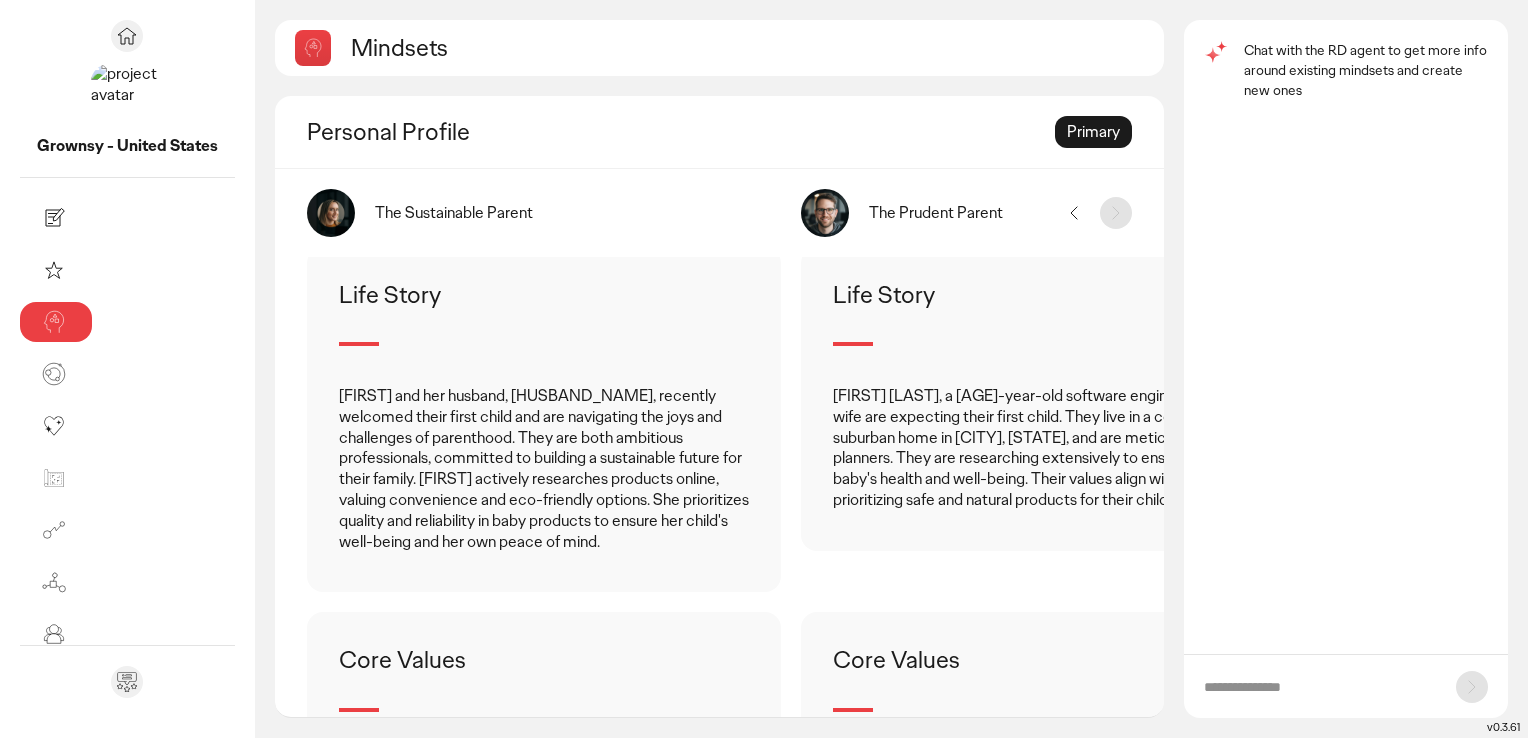 scroll, scrollTop: 800, scrollLeft: 0, axis: vertical 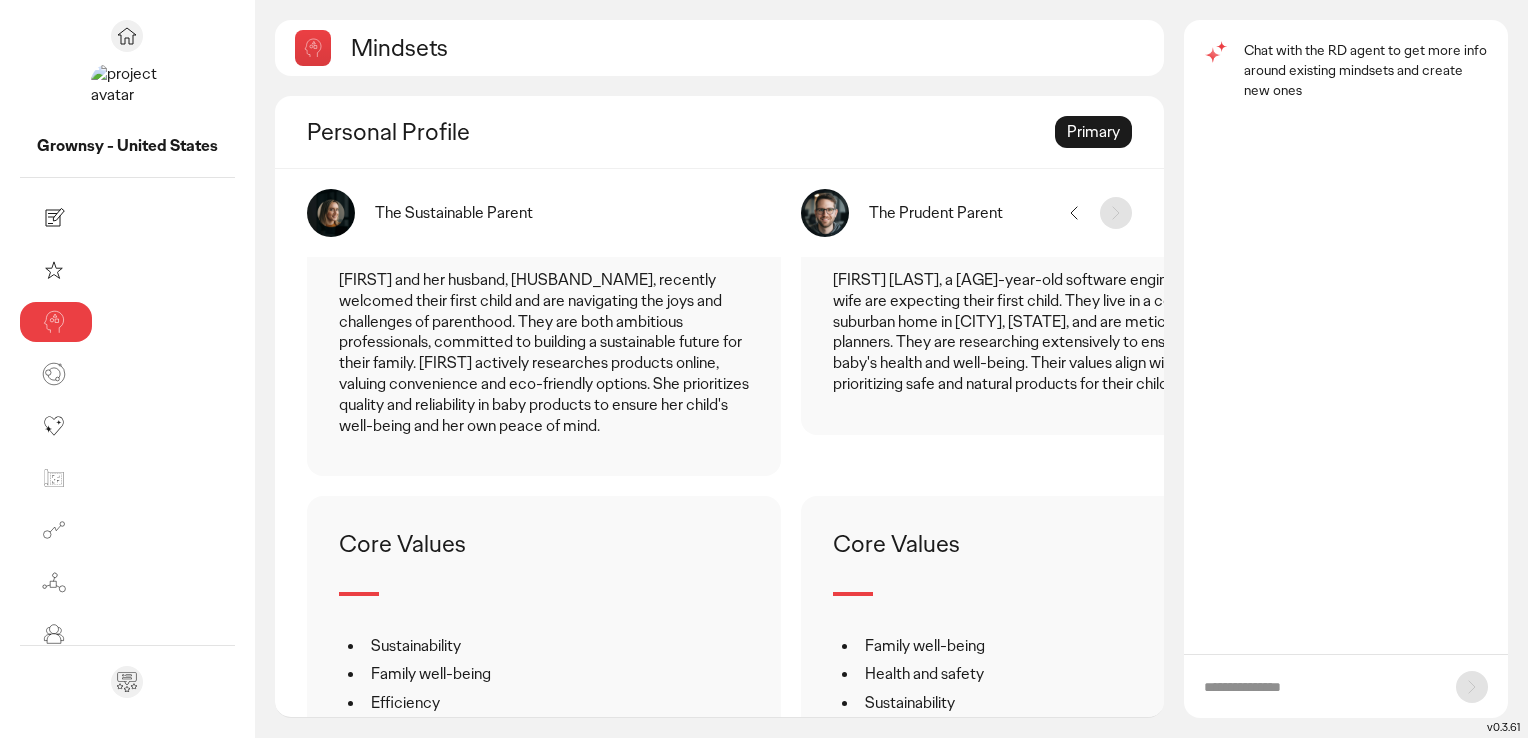 drag, startPoint x: 257, startPoint y: 233, endPoint x: 352, endPoint y: 200, distance: 100.56838 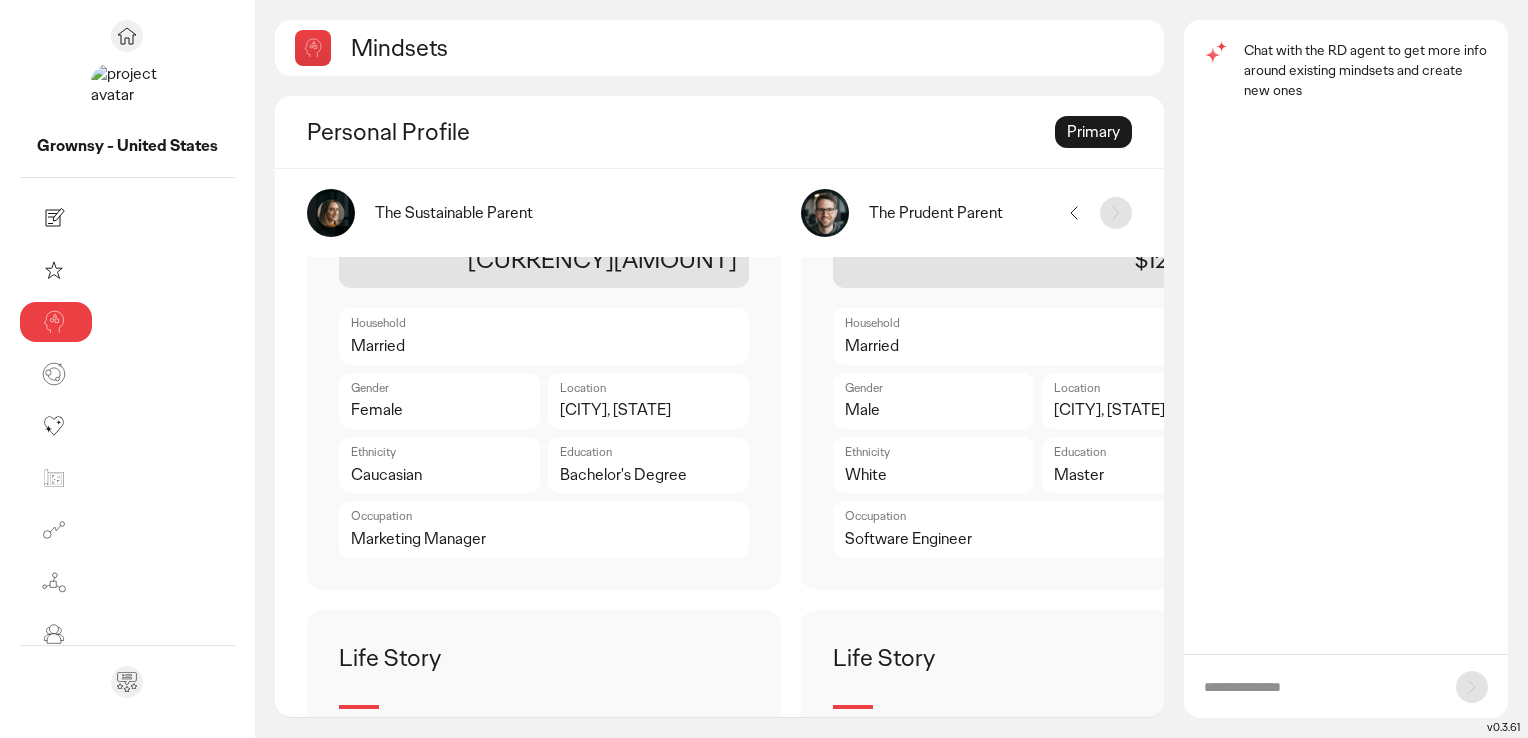 scroll, scrollTop: 200, scrollLeft: 0, axis: vertical 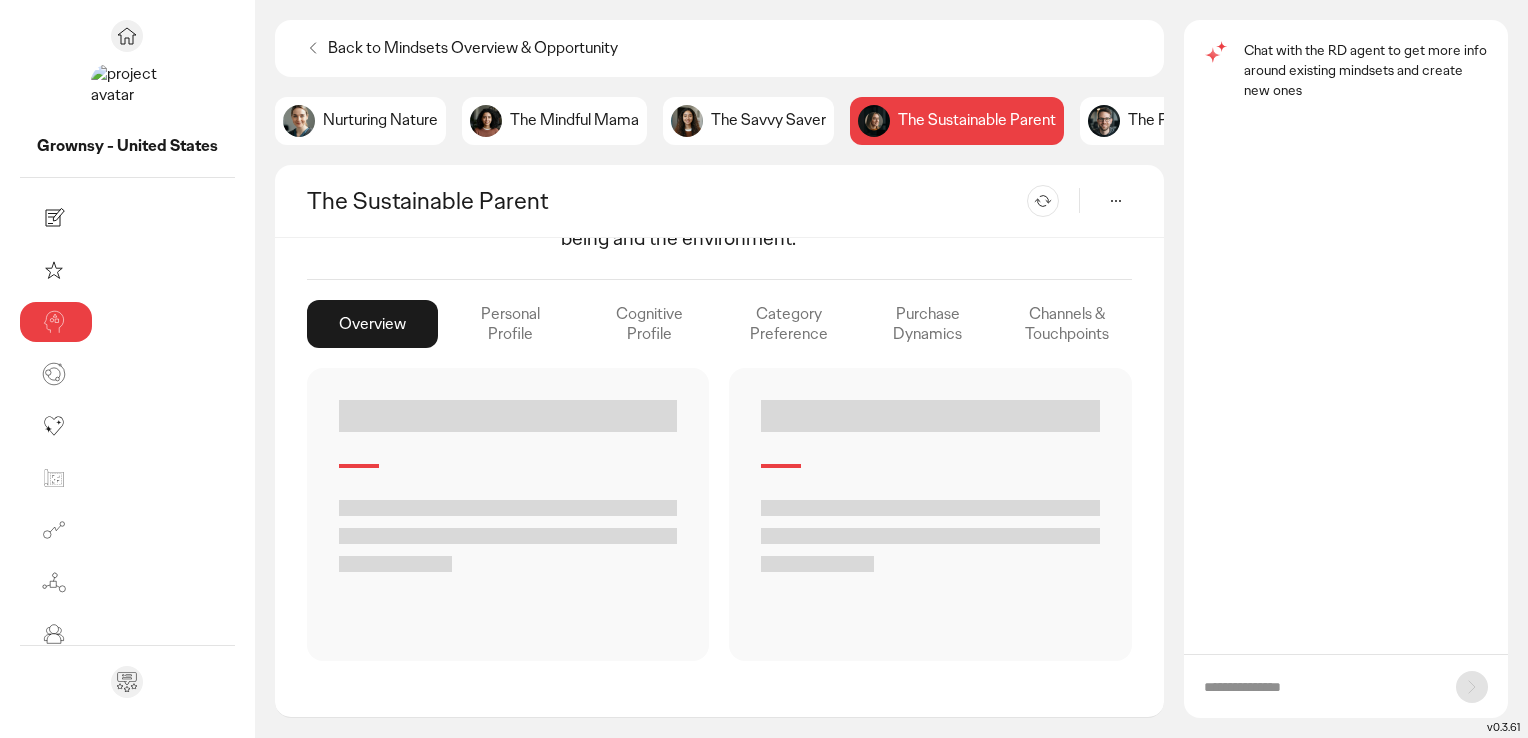 drag, startPoint x: 1376, startPoint y: 270, endPoint x: 1256, endPoint y: 28, distance: 270.1185 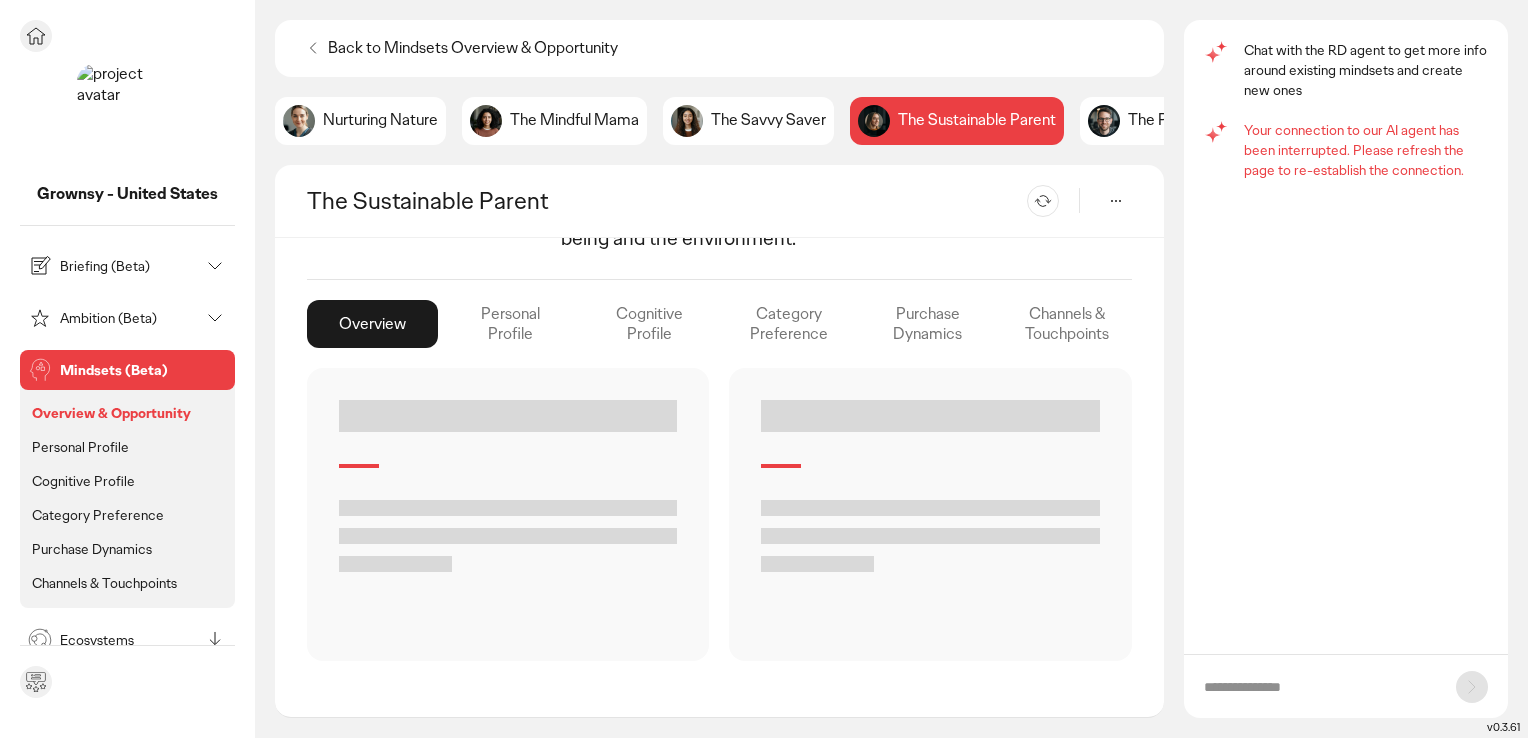 scroll, scrollTop: 320, scrollLeft: 0, axis: vertical 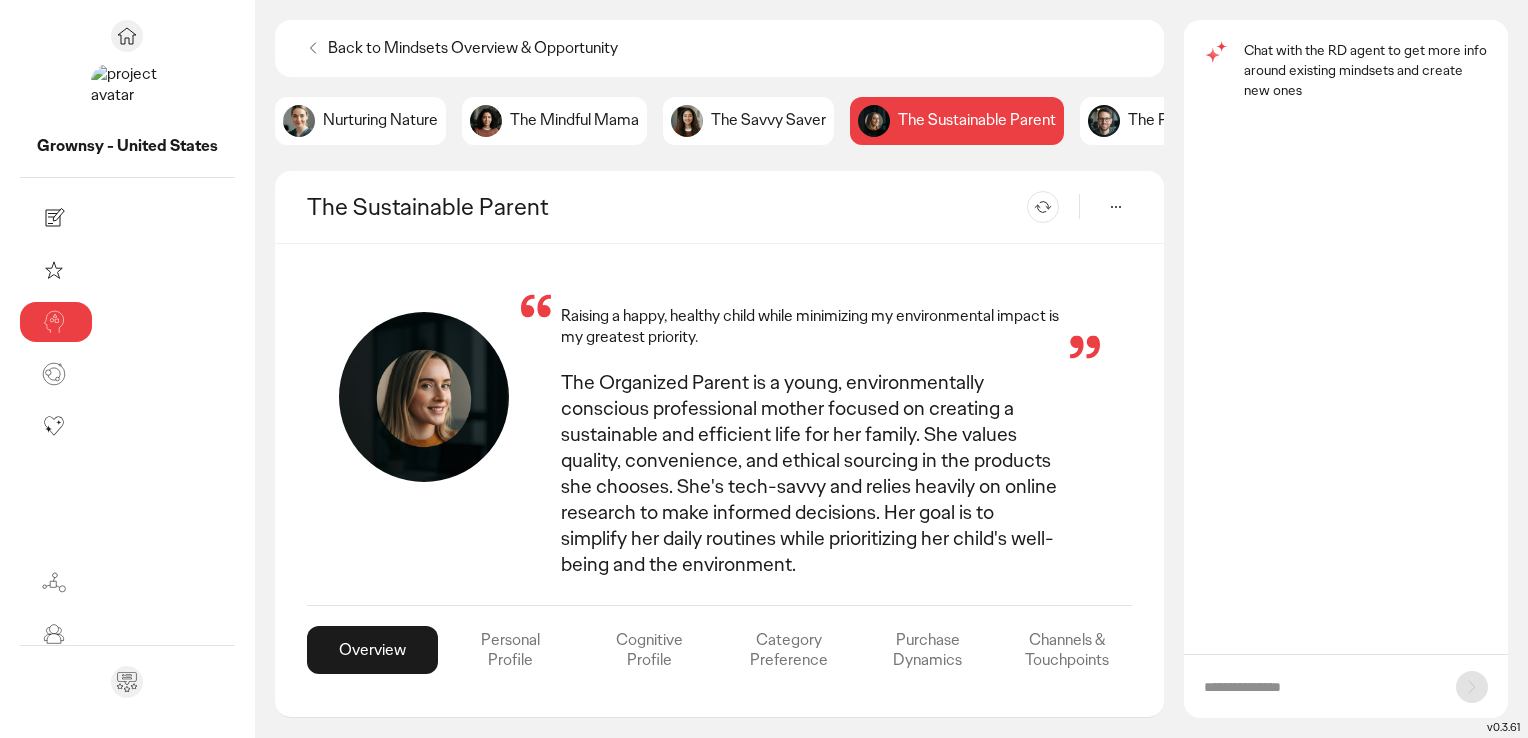drag, startPoint x: 306, startPoint y: 142, endPoint x: 359, endPoint y: 250, distance: 120.30378 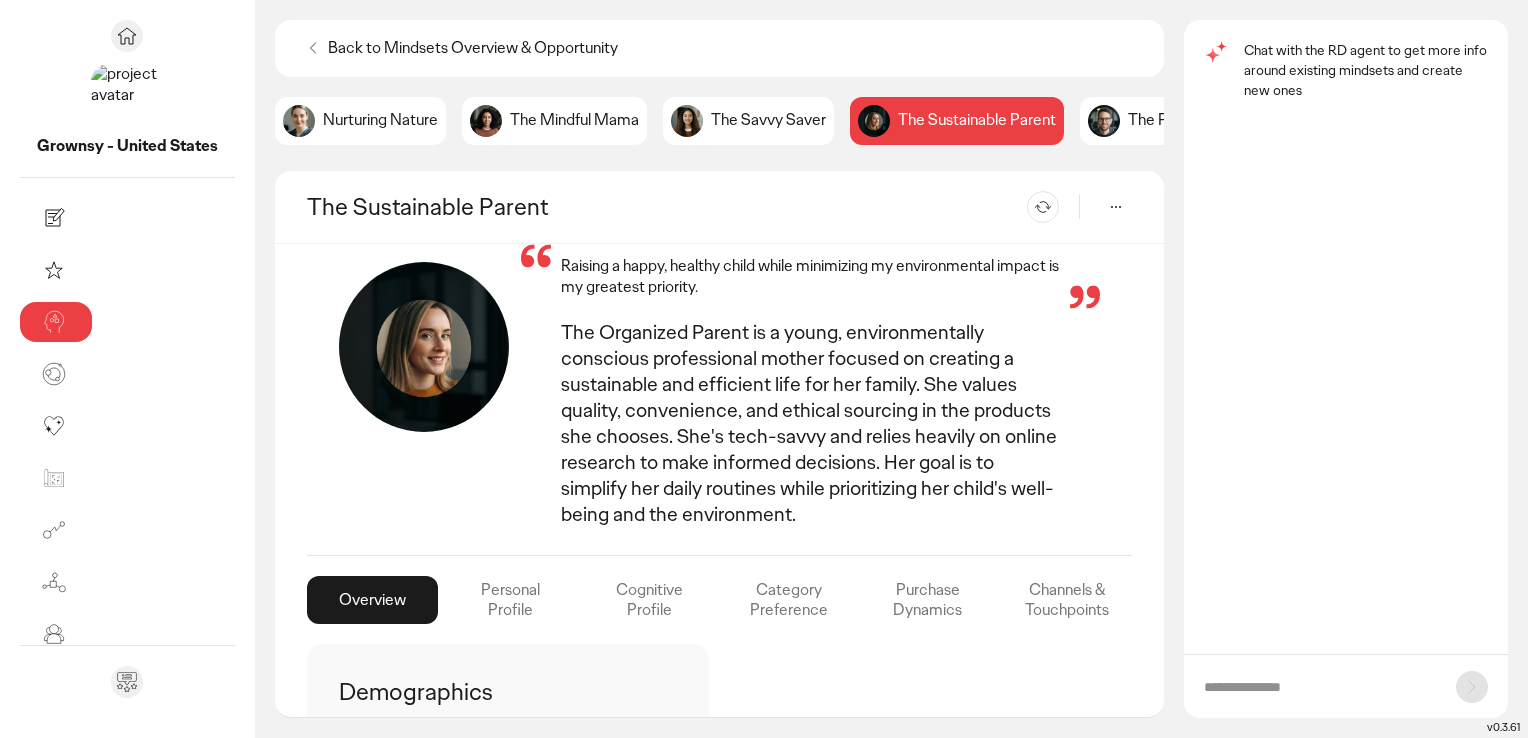 scroll, scrollTop: 0, scrollLeft: 0, axis: both 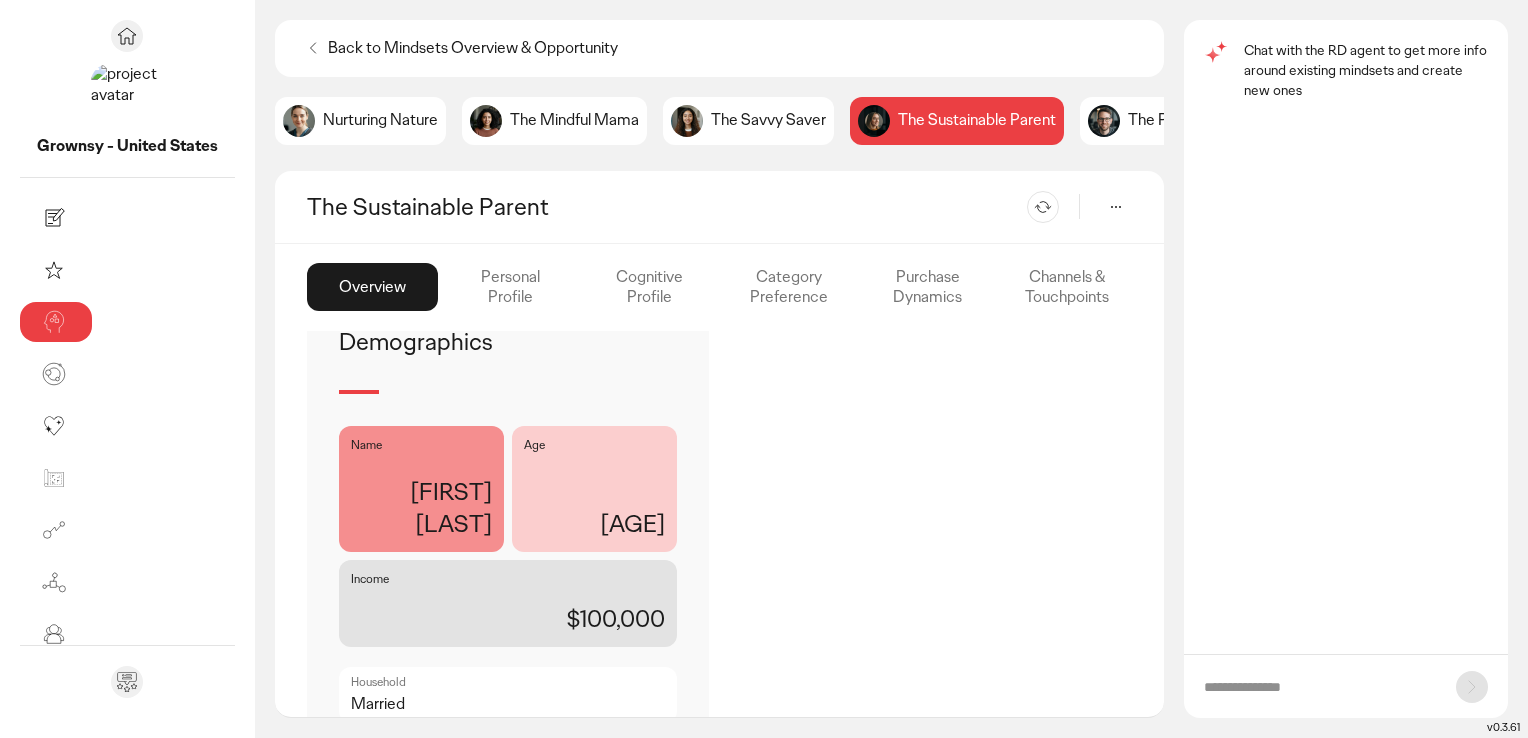 click on "Channels & Touchpoints" 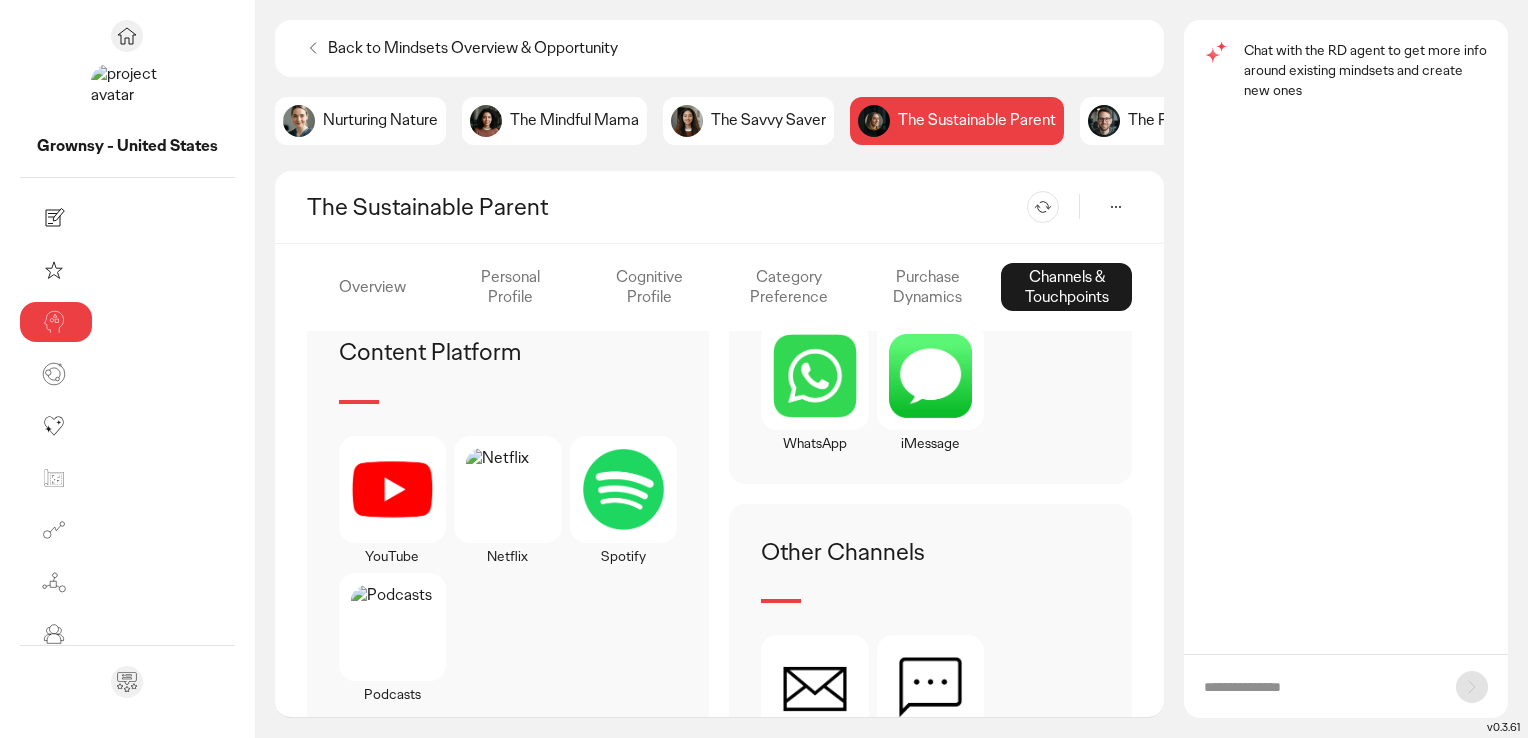 scroll, scrollTop: 1308, scrollLeft: 0, axis: vertical 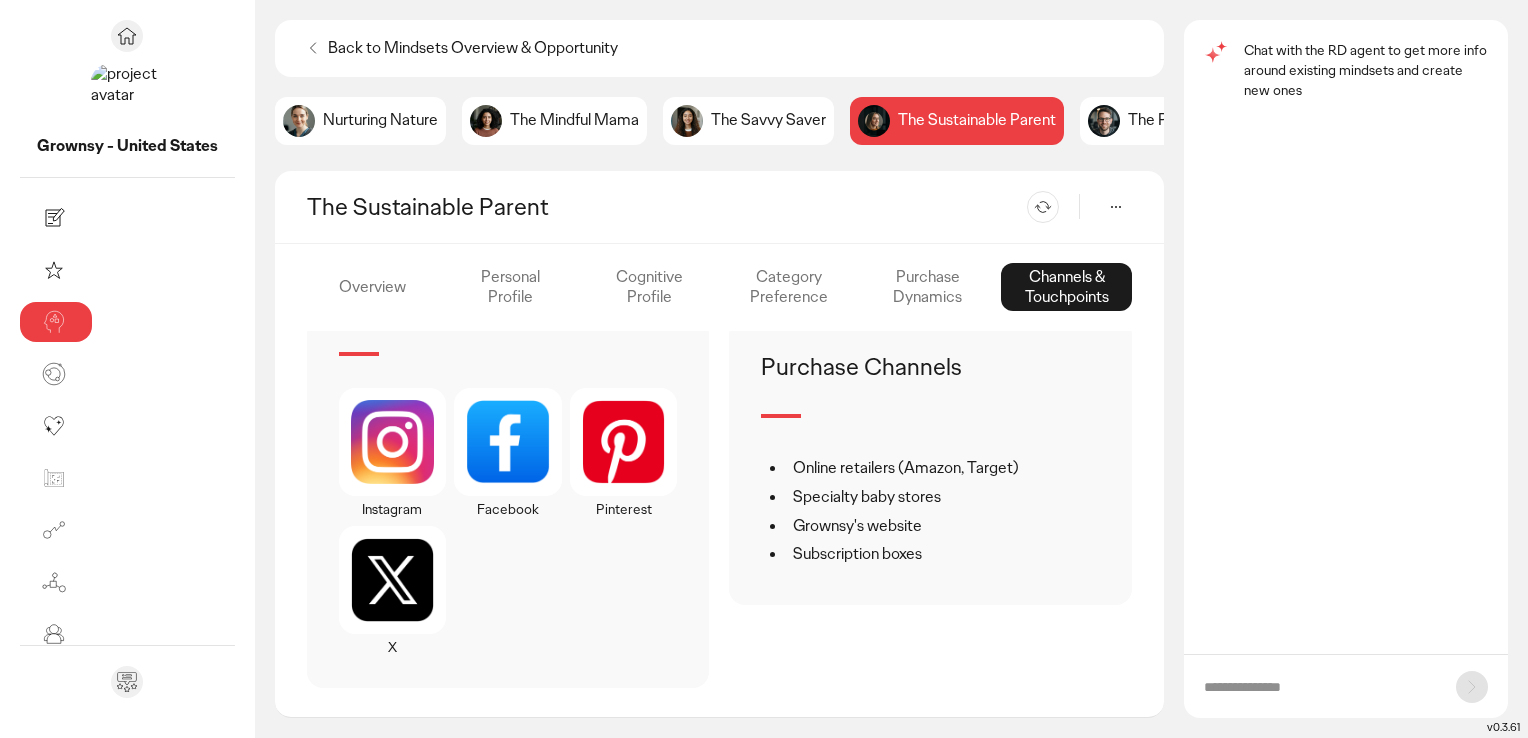 click on "Purchase Dynamics" 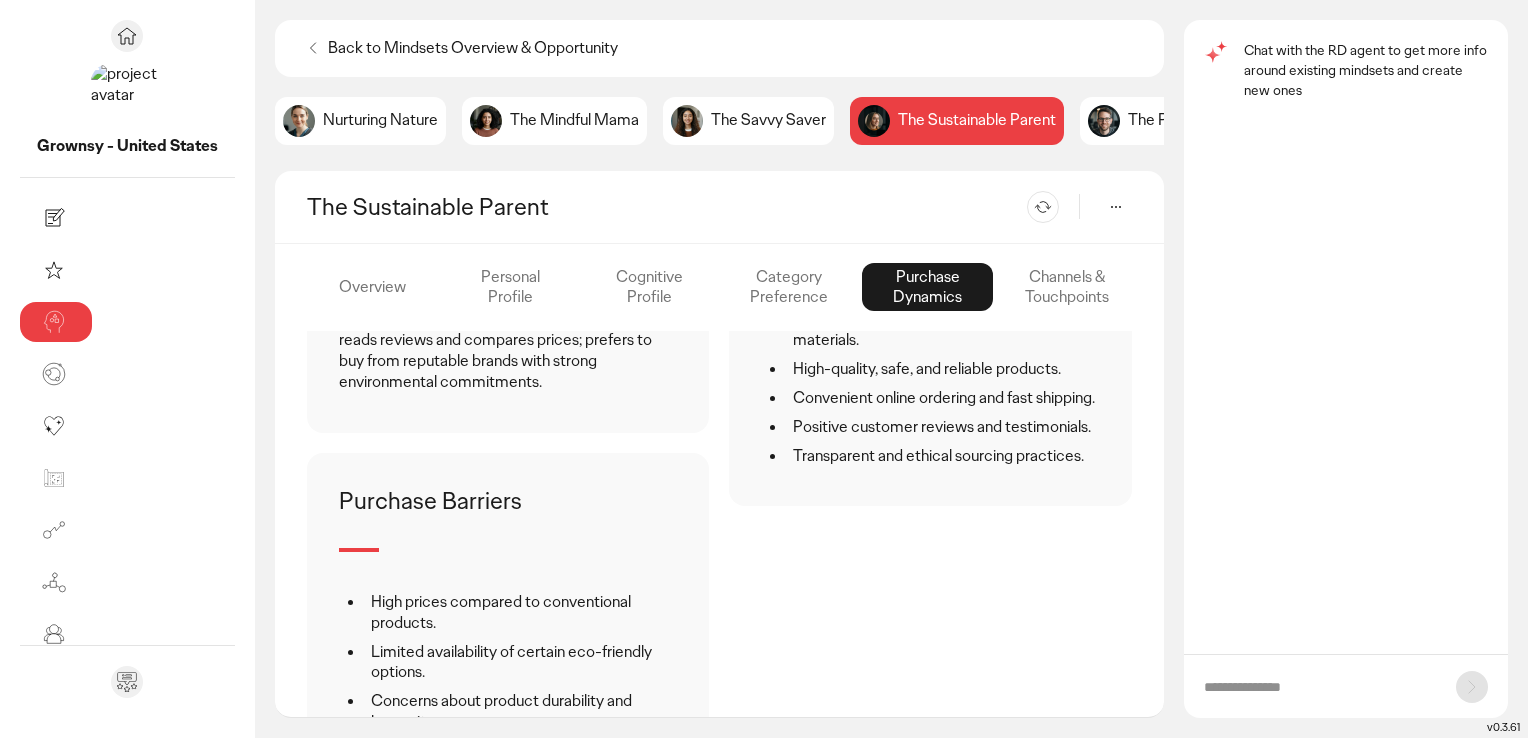 scroll, scrollTop: 24, scrollLeft: 0, axis: vertical 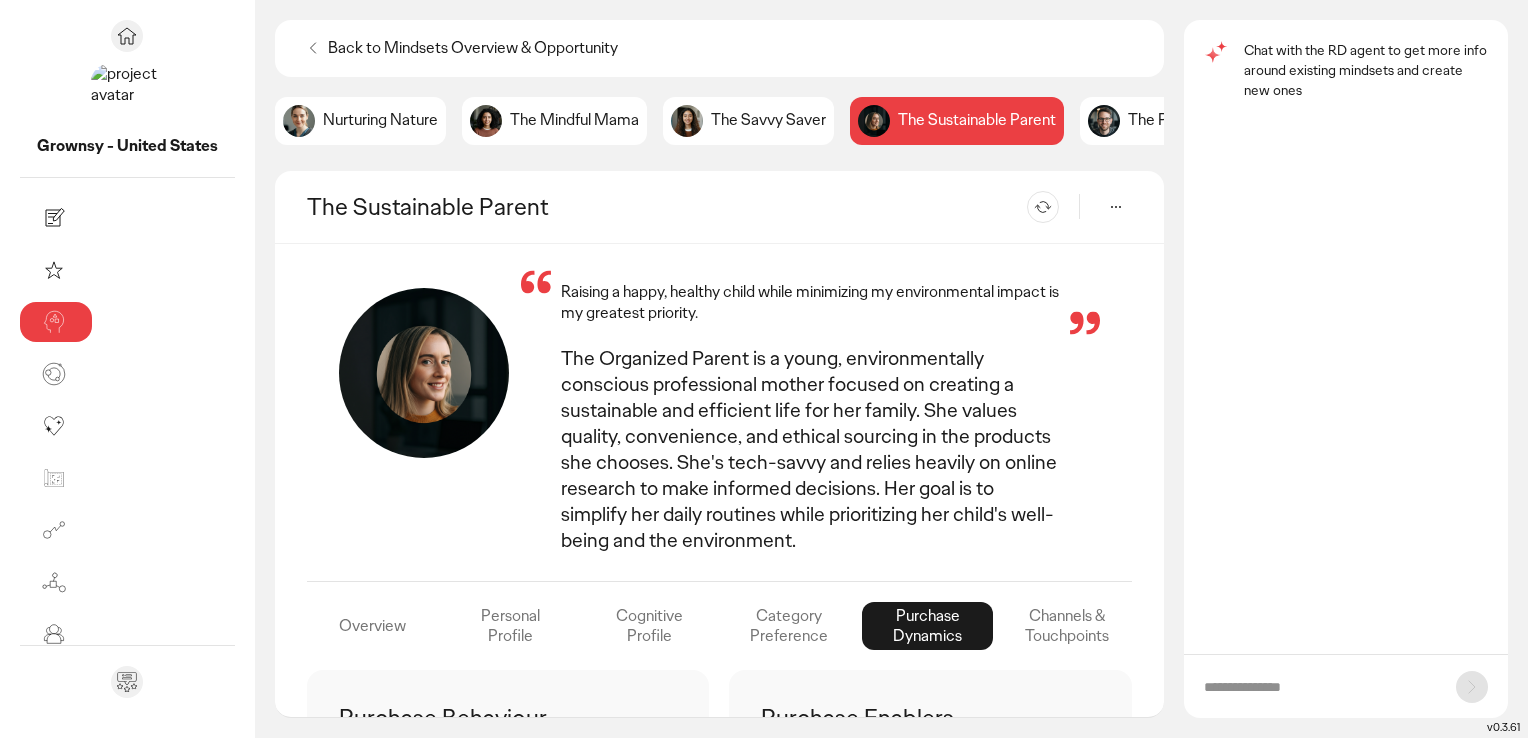 click on "Category Preference" 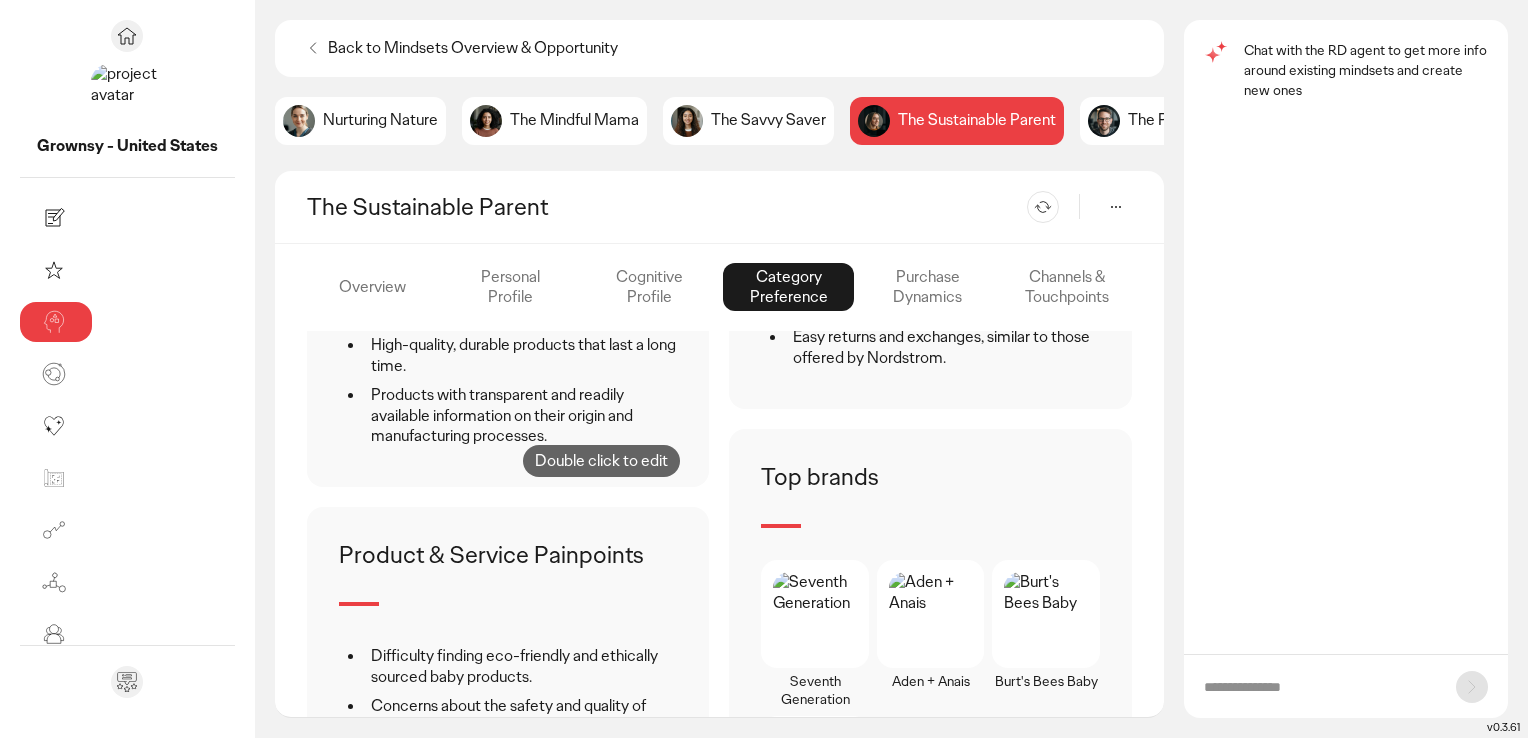 scroll, scrollTop: 1004, scrollLeft: 0, axis: vertical 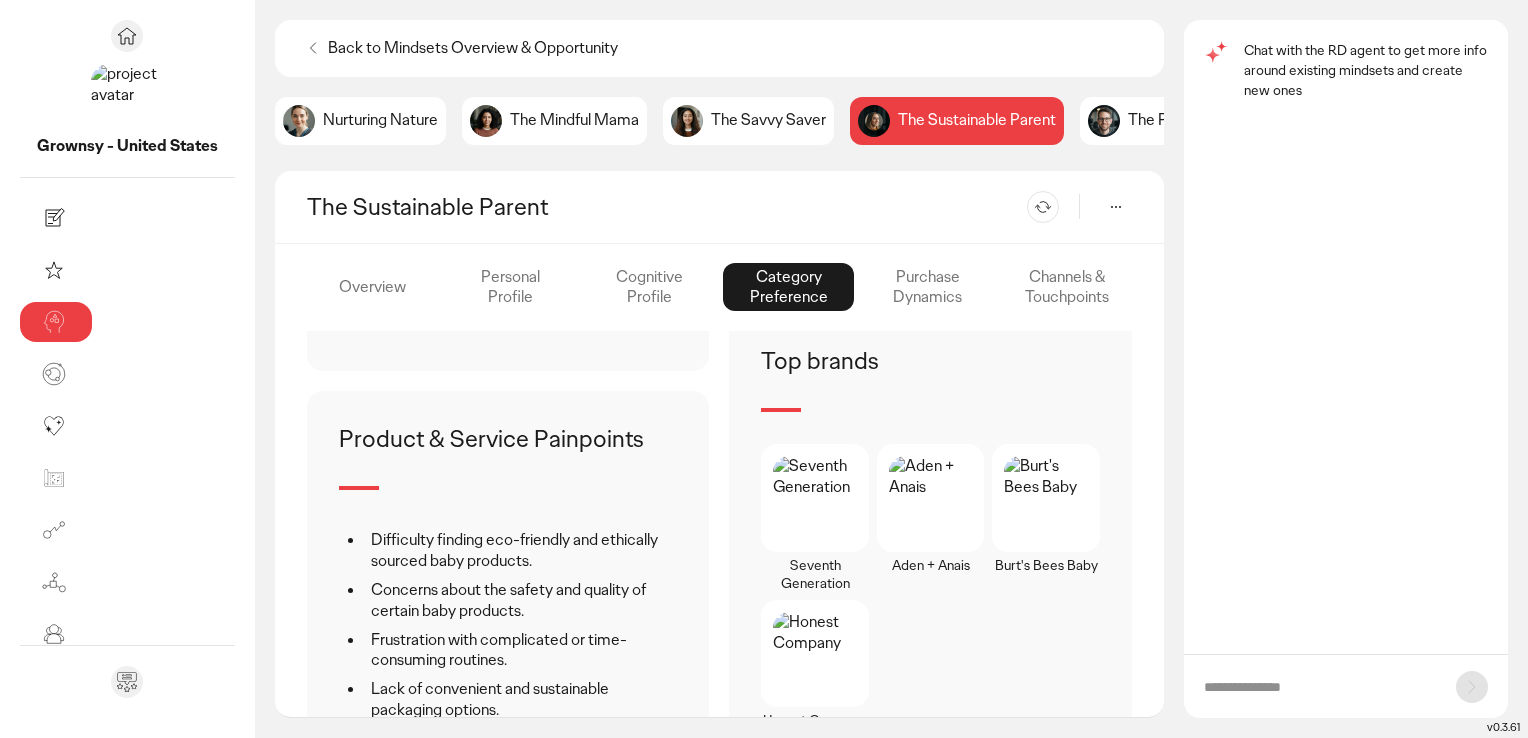 click on "Cognitive Profile" 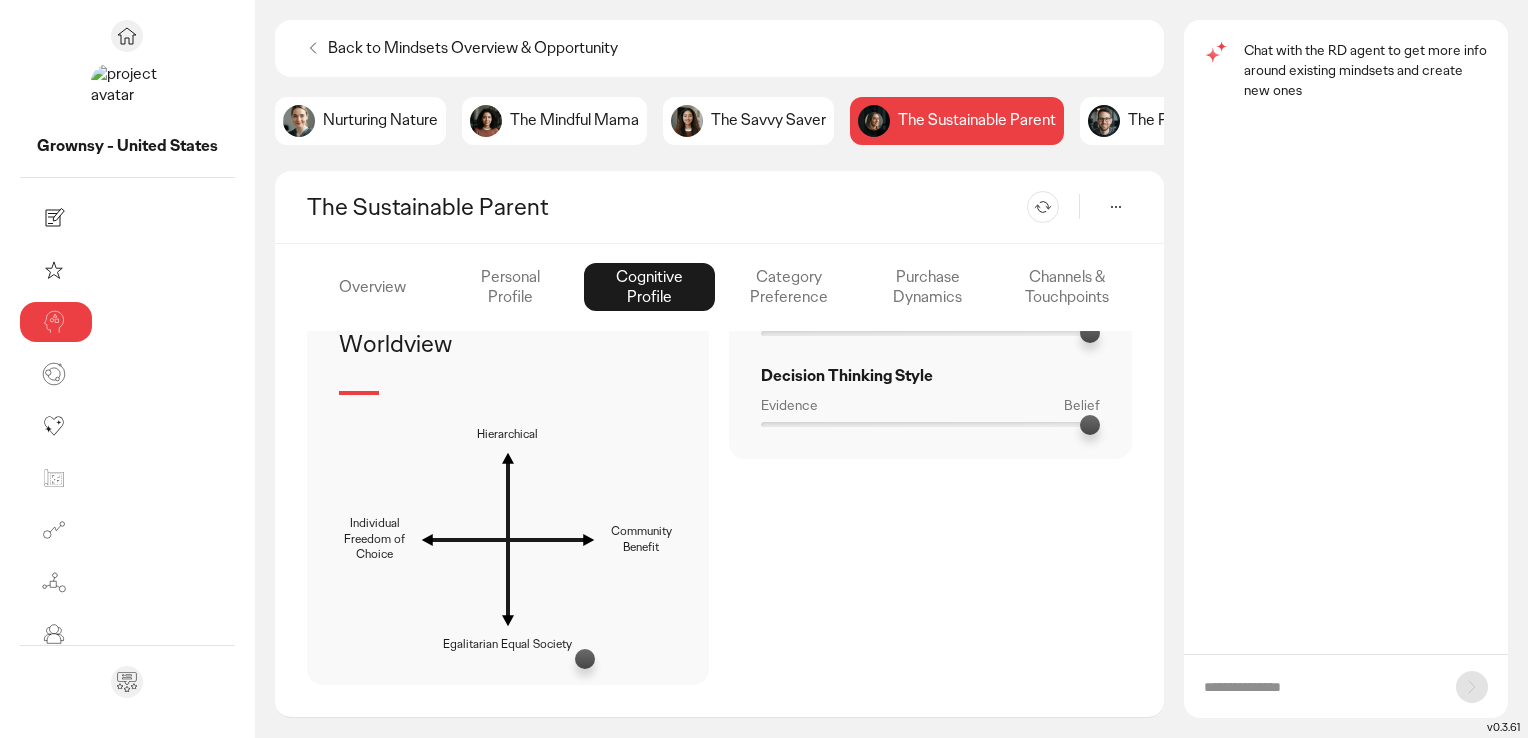 scroll, scrollTop: 1028, scrollLeft: 0, axis: vertical 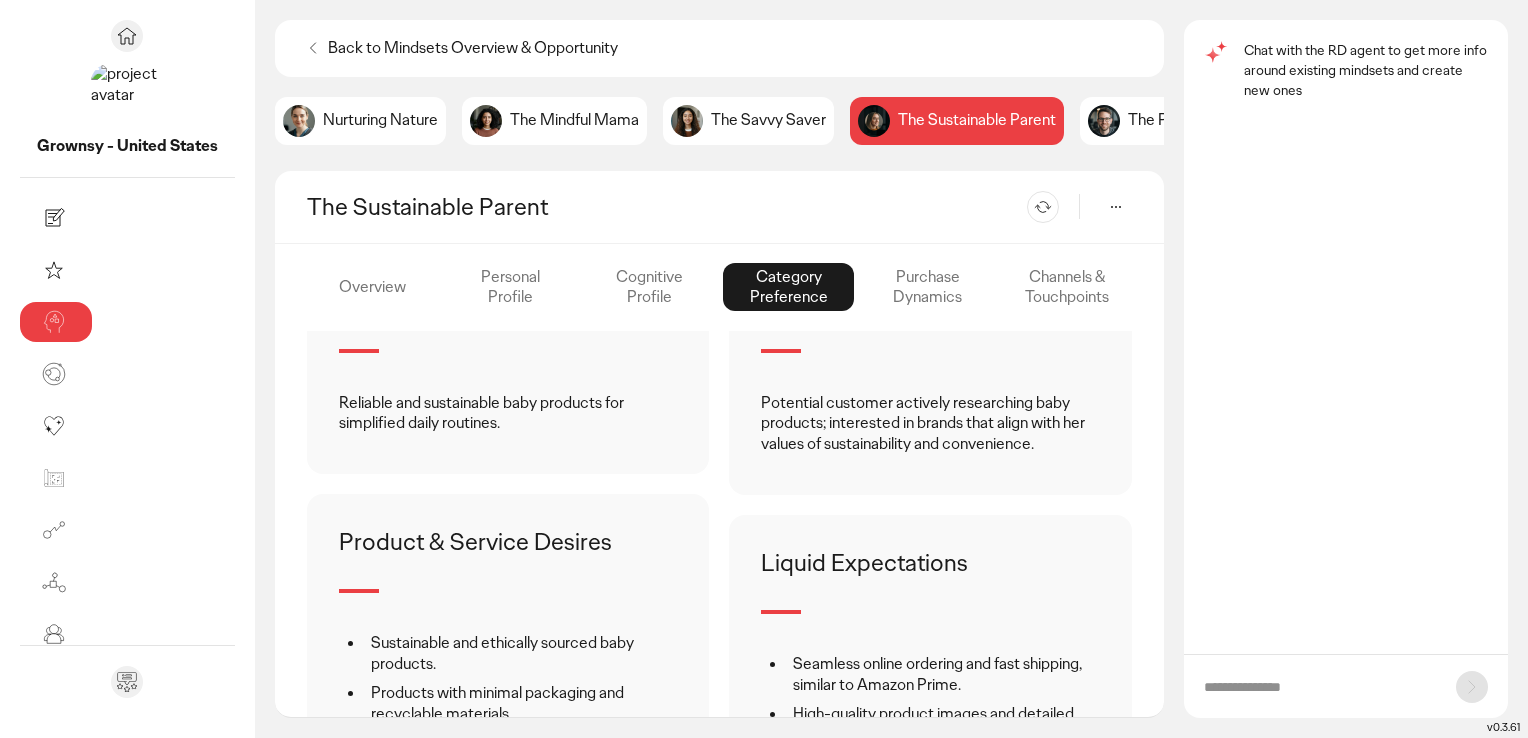 click on "Overview Personal Profile Cognitive Profile Category Preference Purchase Dynamics Channels & Touchpoints" 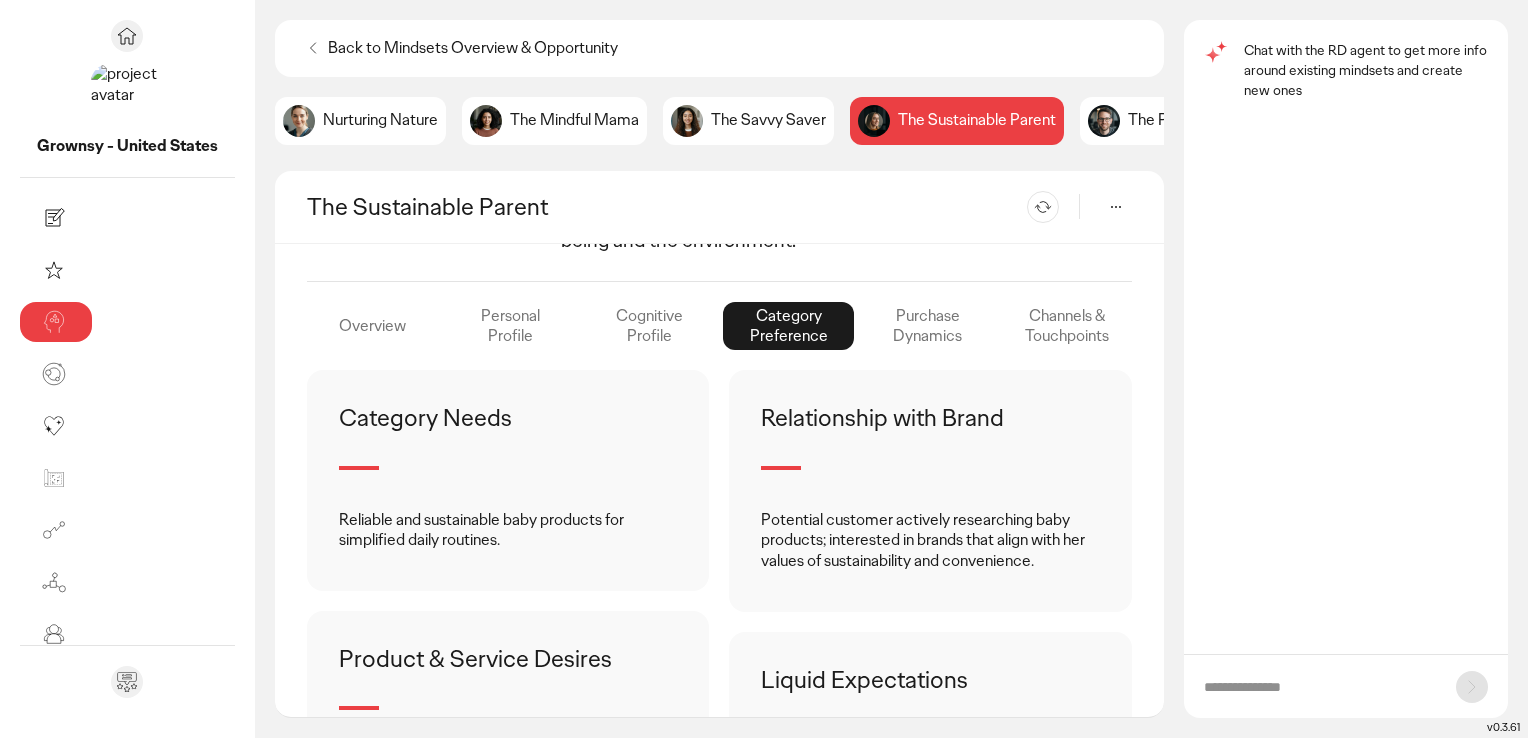 scroll, scrollTop: 310, scrollLeft: 0, axis: vertical 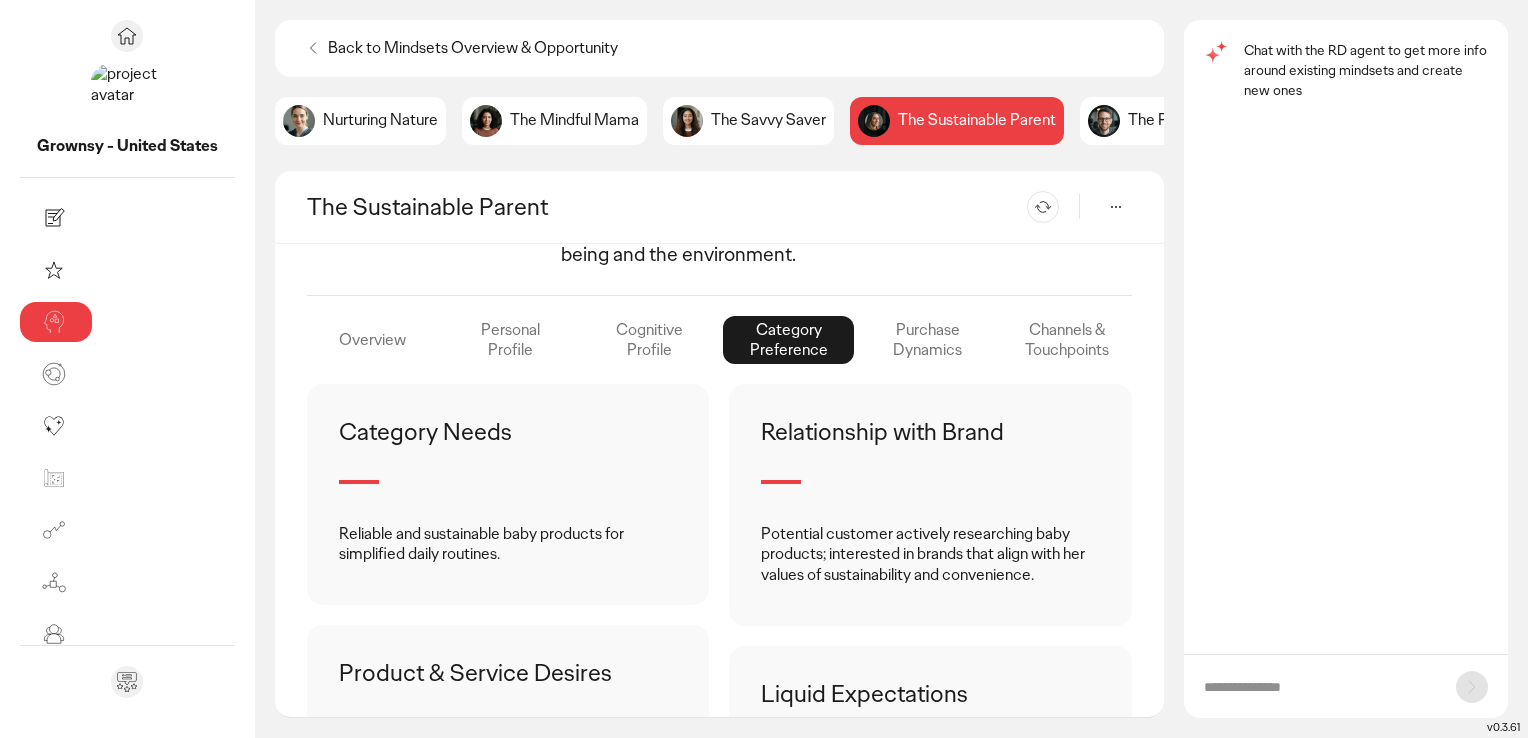click on "Cognitive Profile" 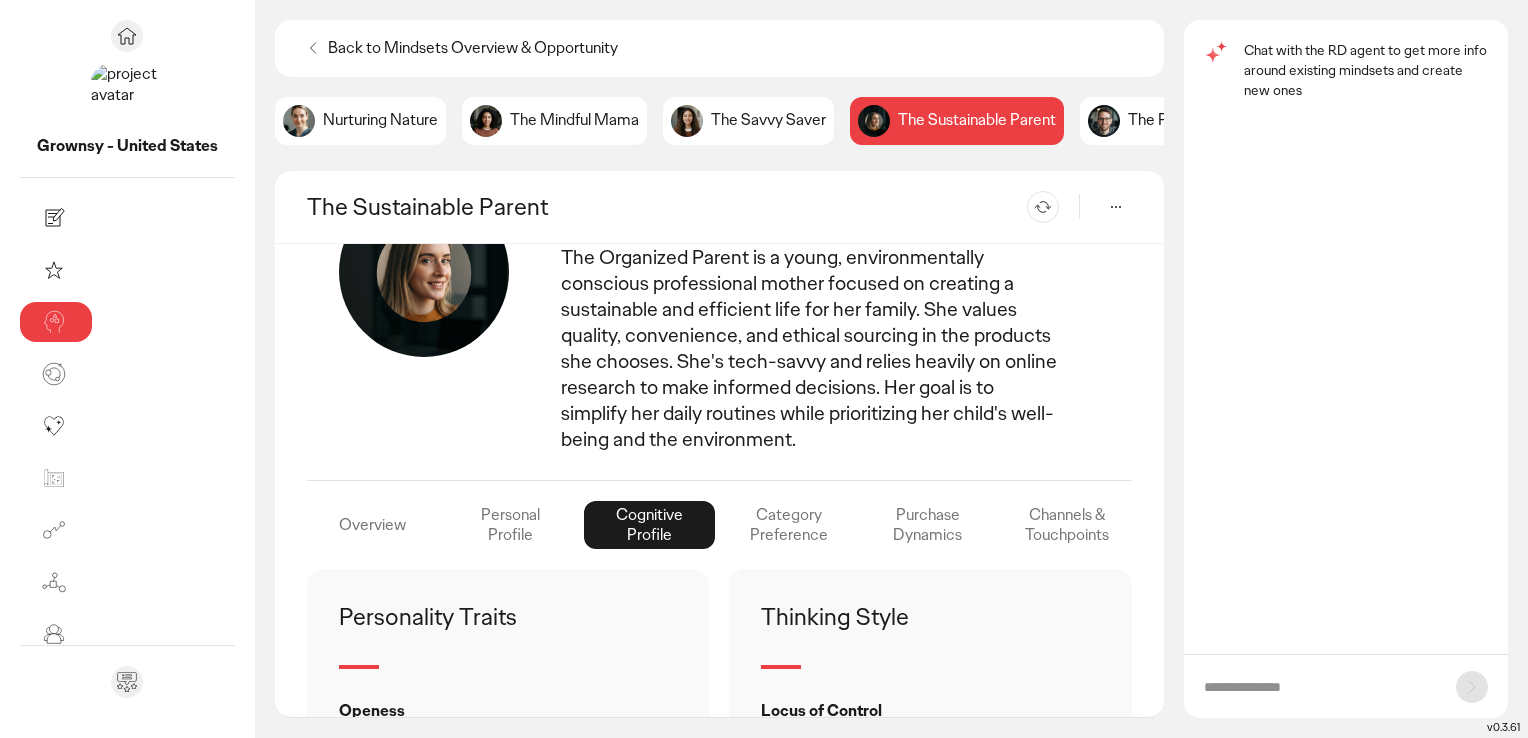 scroll, scrollTop: 0, scrollLeft: 0, axis: both 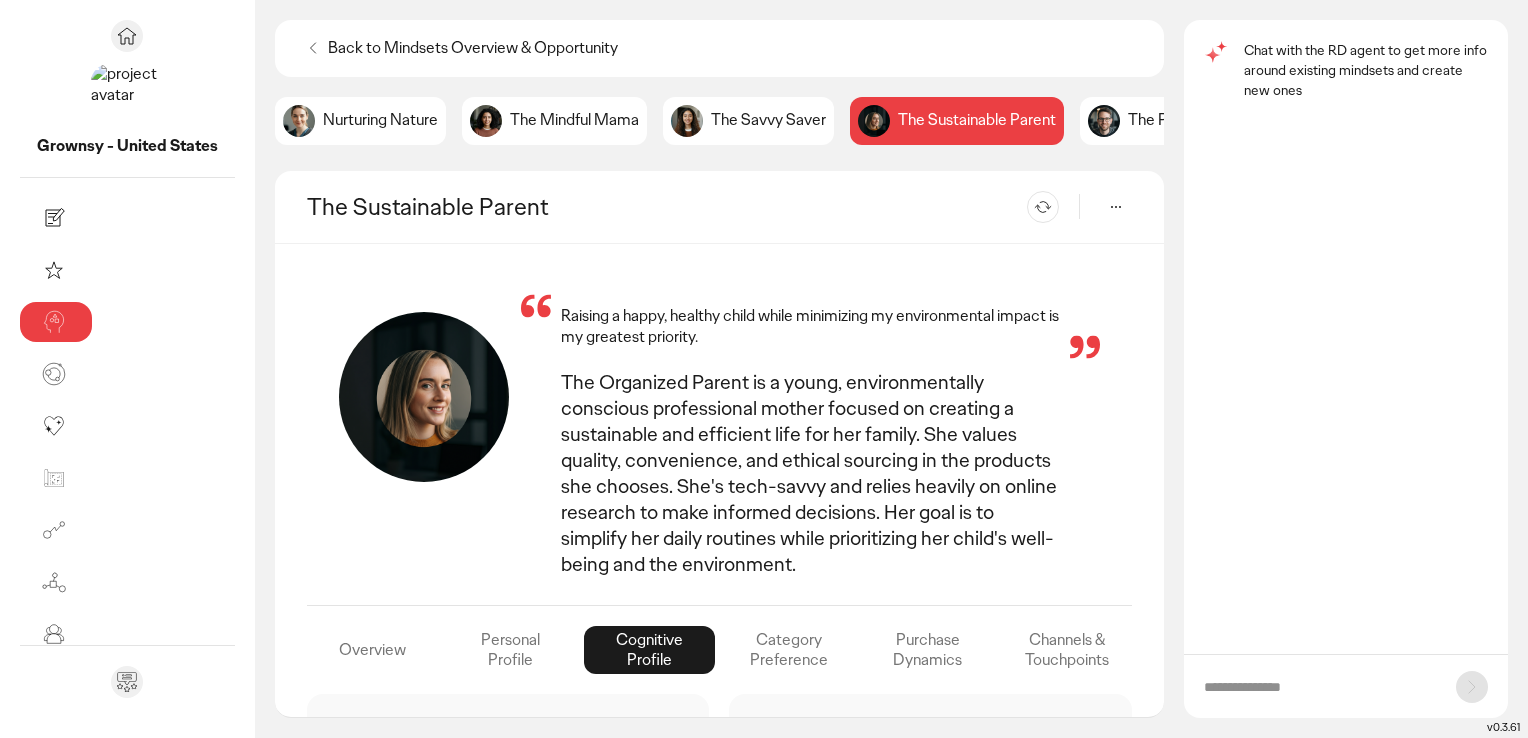 drag, startPoint x: 346, startPoint y: 608, endPoint x: 400, endPoint y: 576, distance: 62.76942 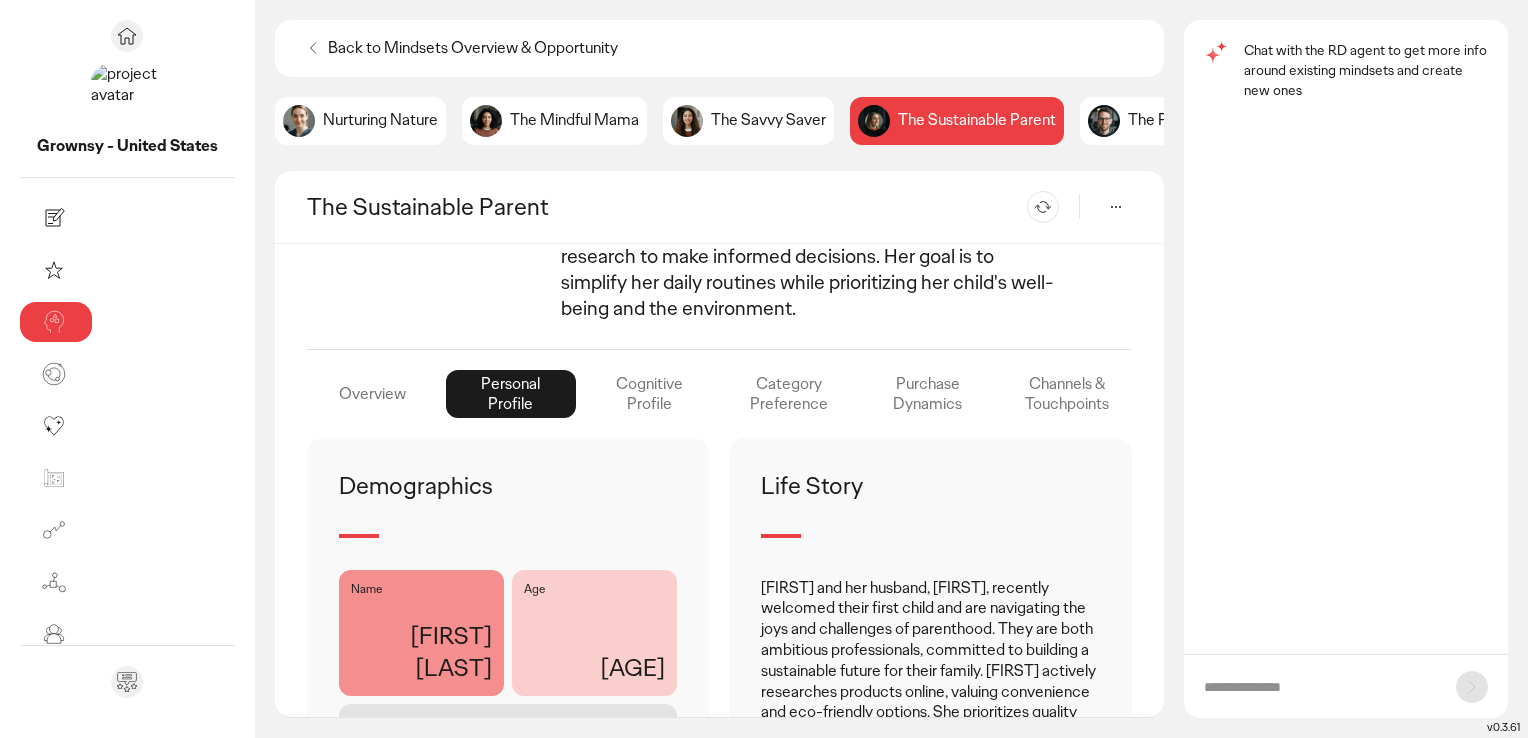 scroll, scrollTop: 310, scrollLeft: 0, axis: vertical 